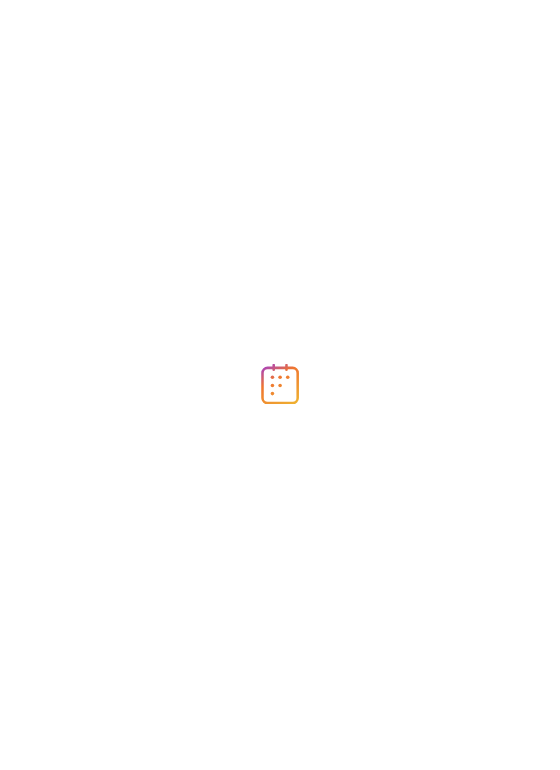 scroll, scrollTop: 0, scrollLeft: 0, axis: both 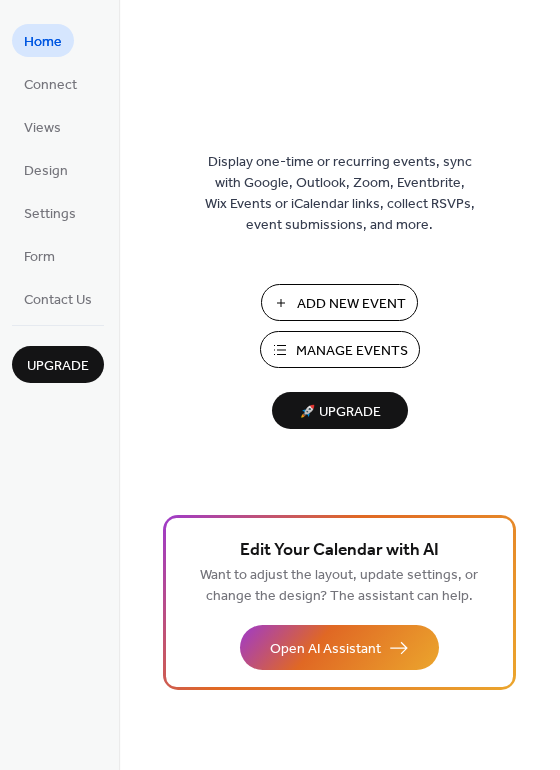 click on "Manage Events" at bounding box center (352, 351) 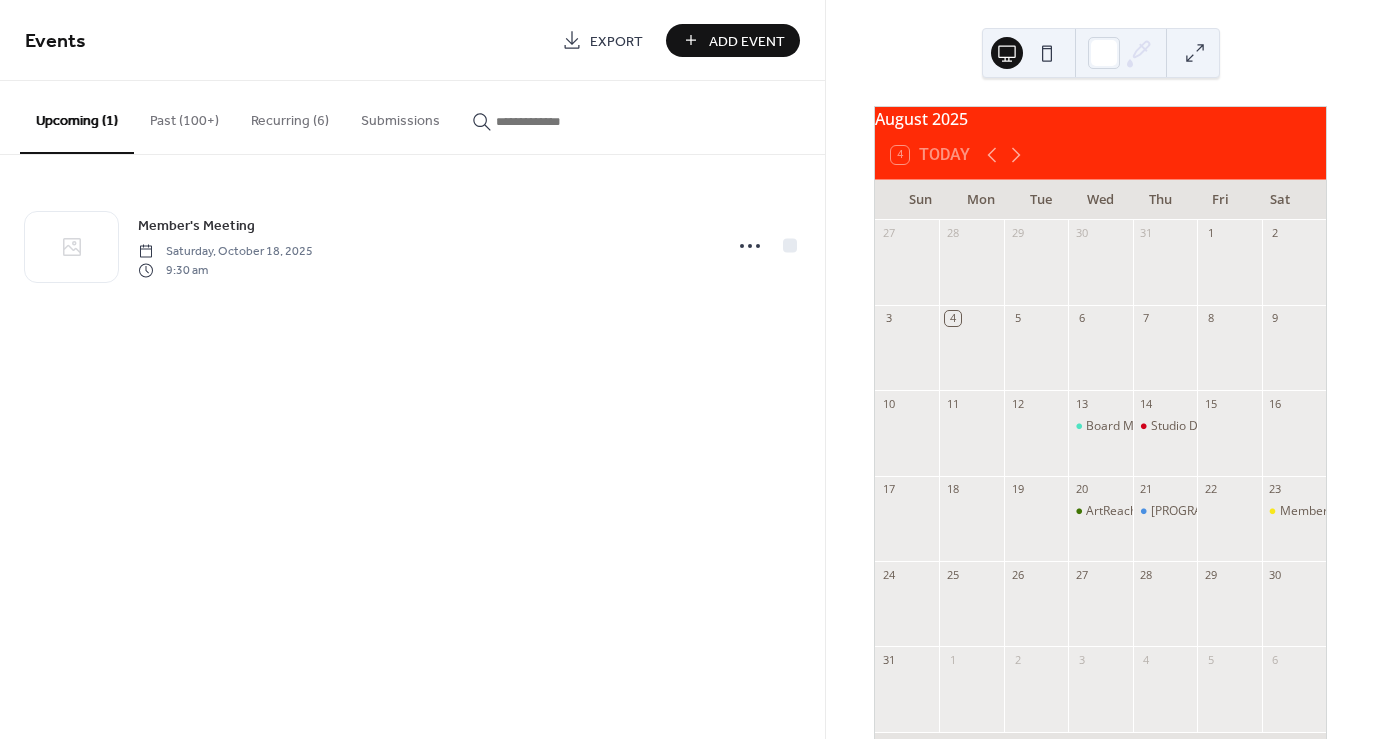 scroll, scrollTop: 0, scrollLeft: 0, axis: both 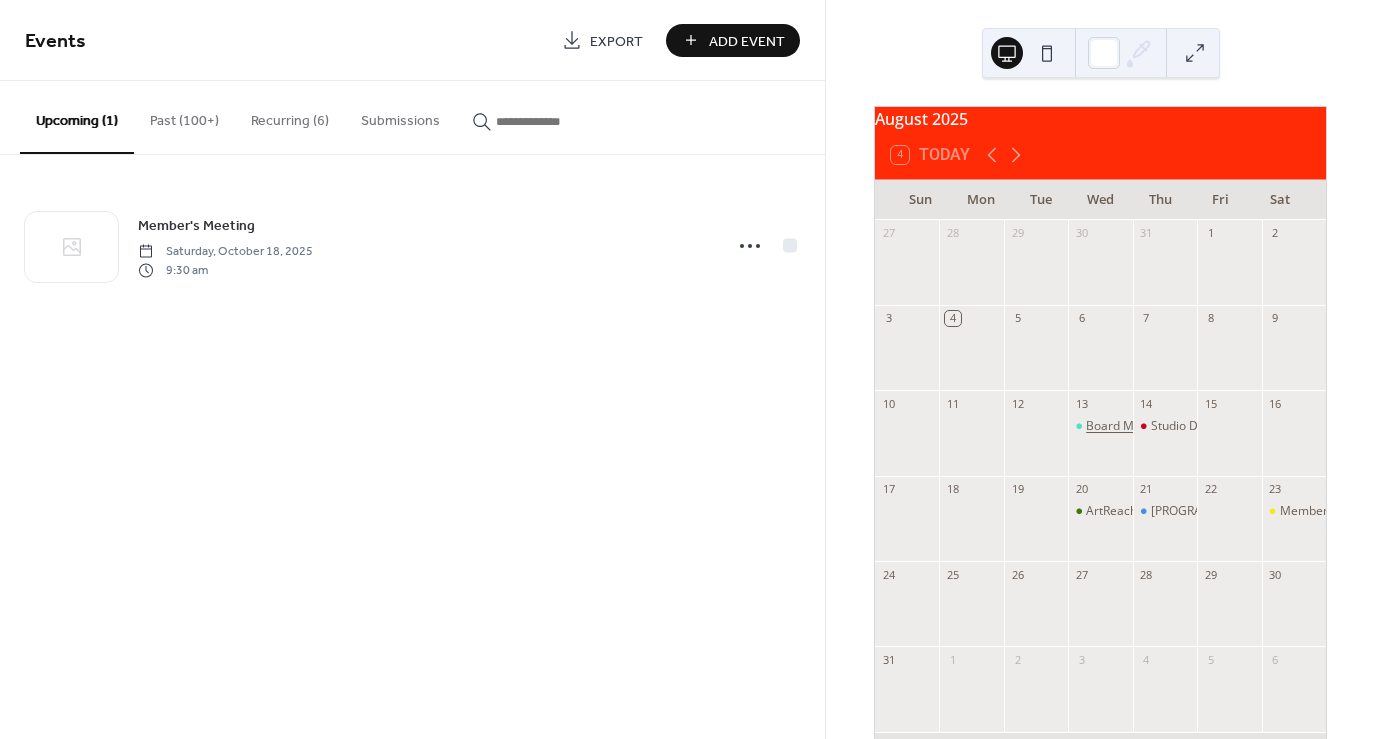click on "Board Meeting" at bounding box center (1127, 426) 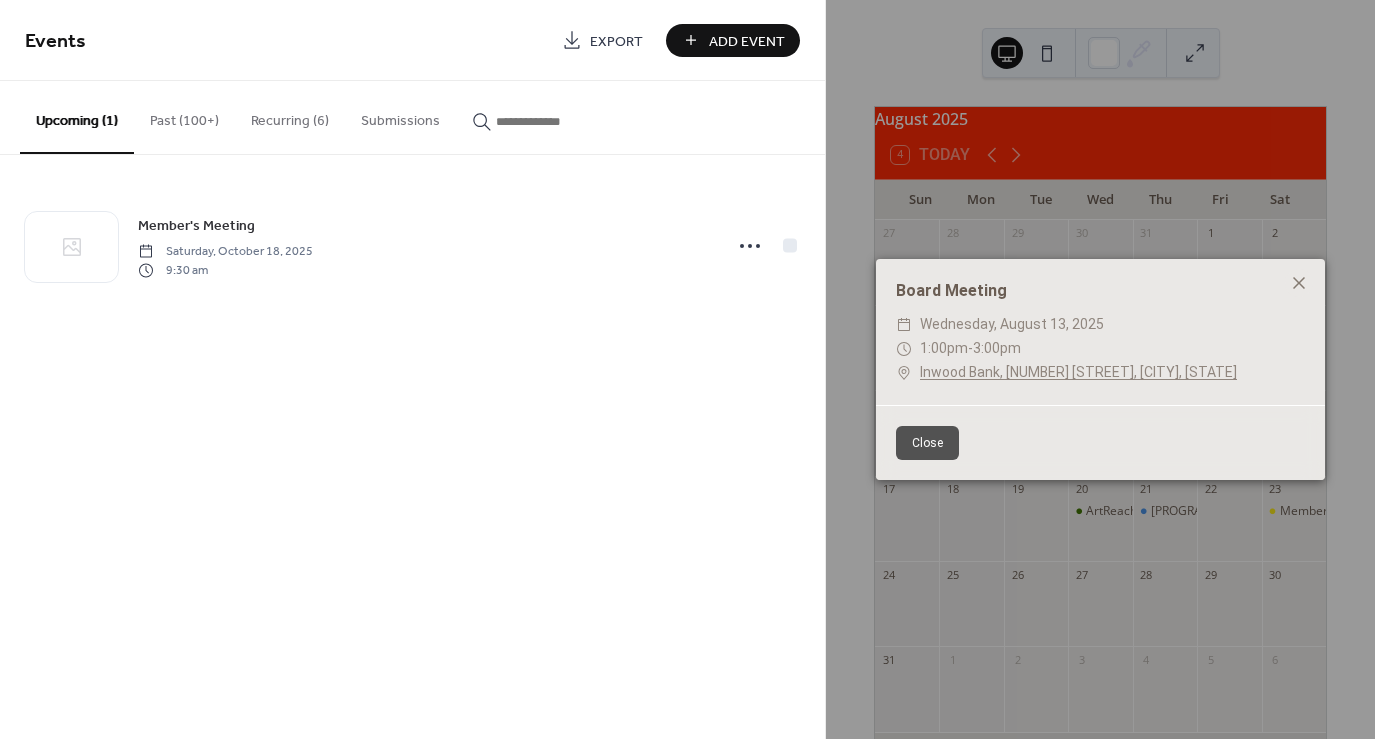 click on "Upcoming (1)" at bounding box center [77, 117] 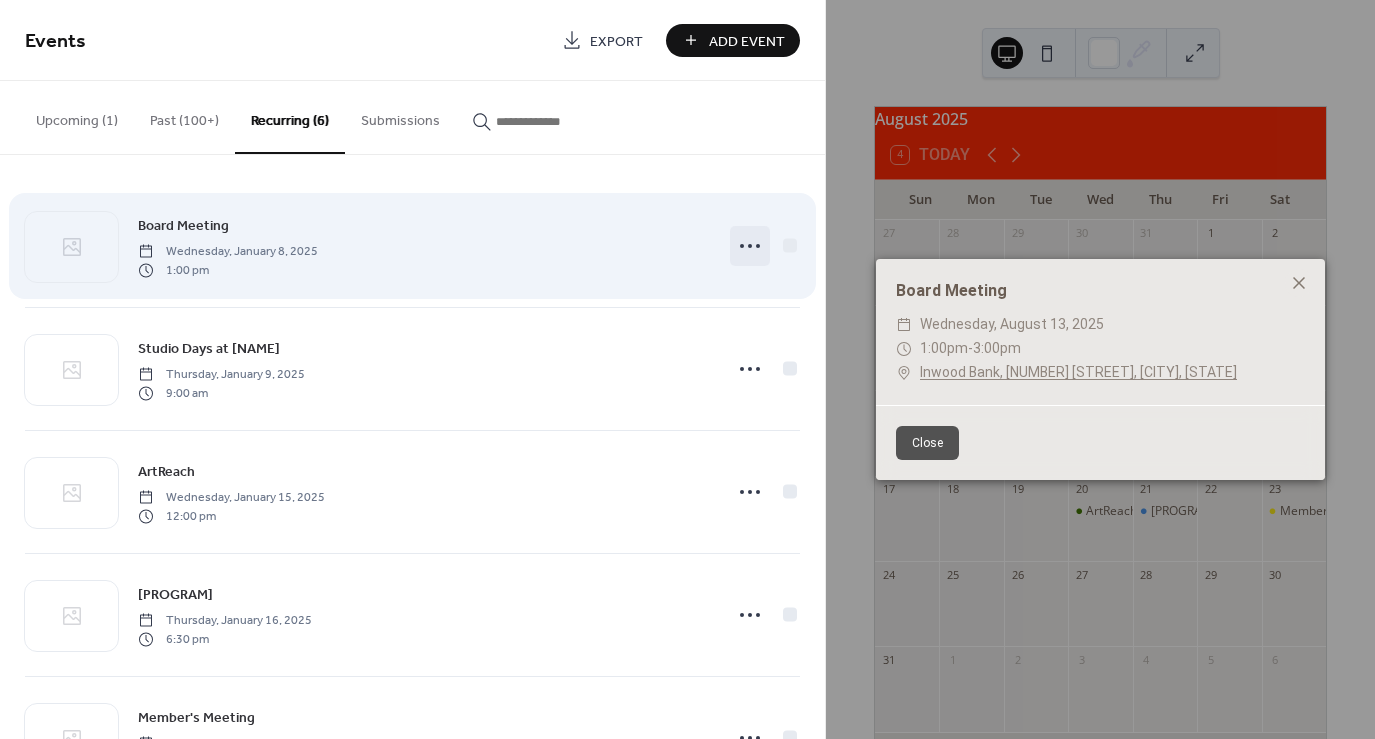 click 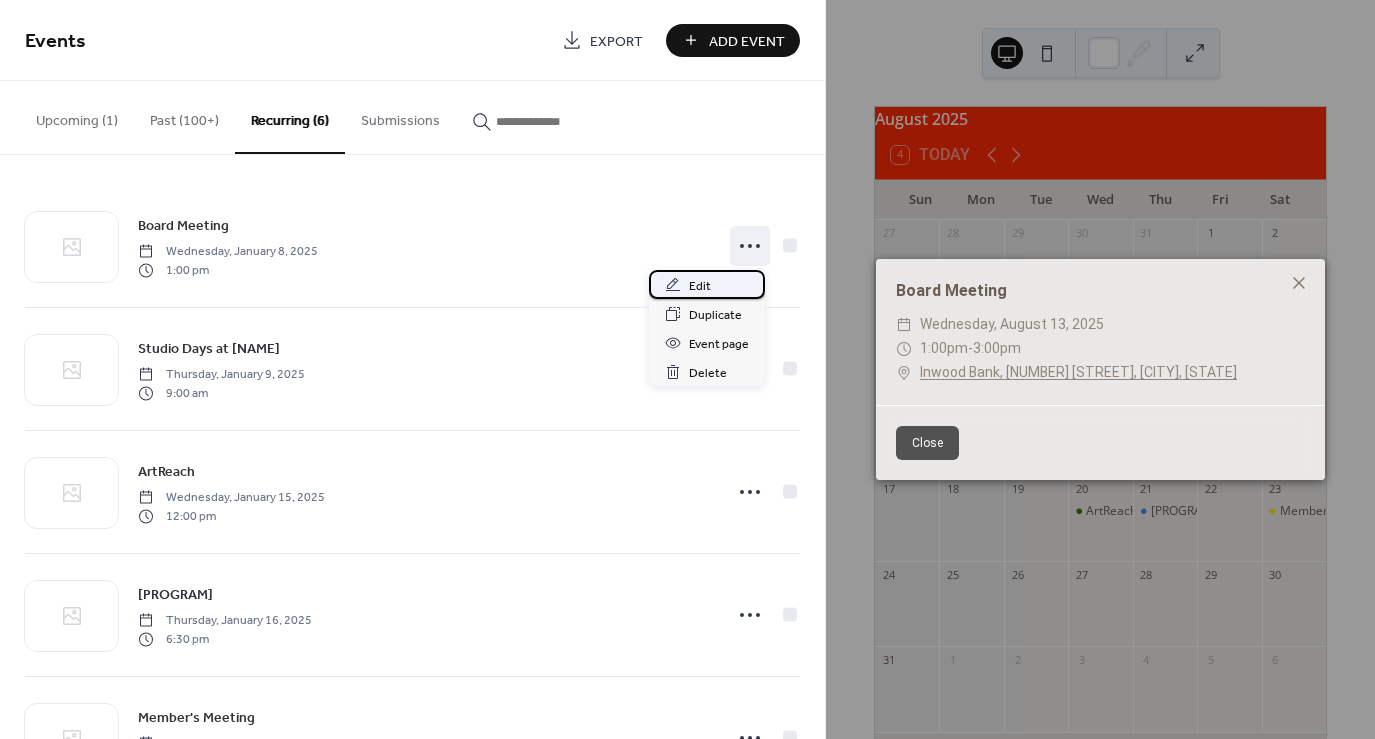 click on "Edit" at bounding box center [700, 286] 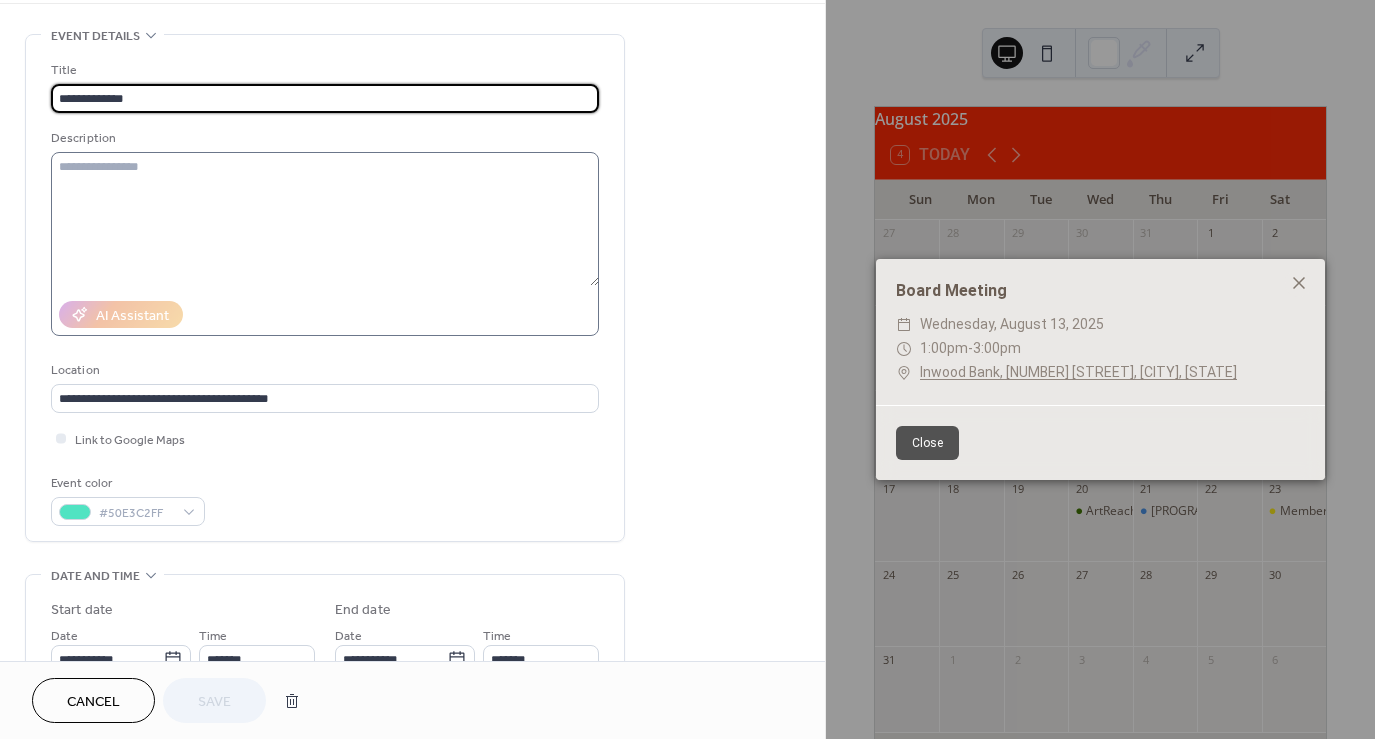 scroll, scrollTop: 78, scrollLeft: 0, axis: vertical 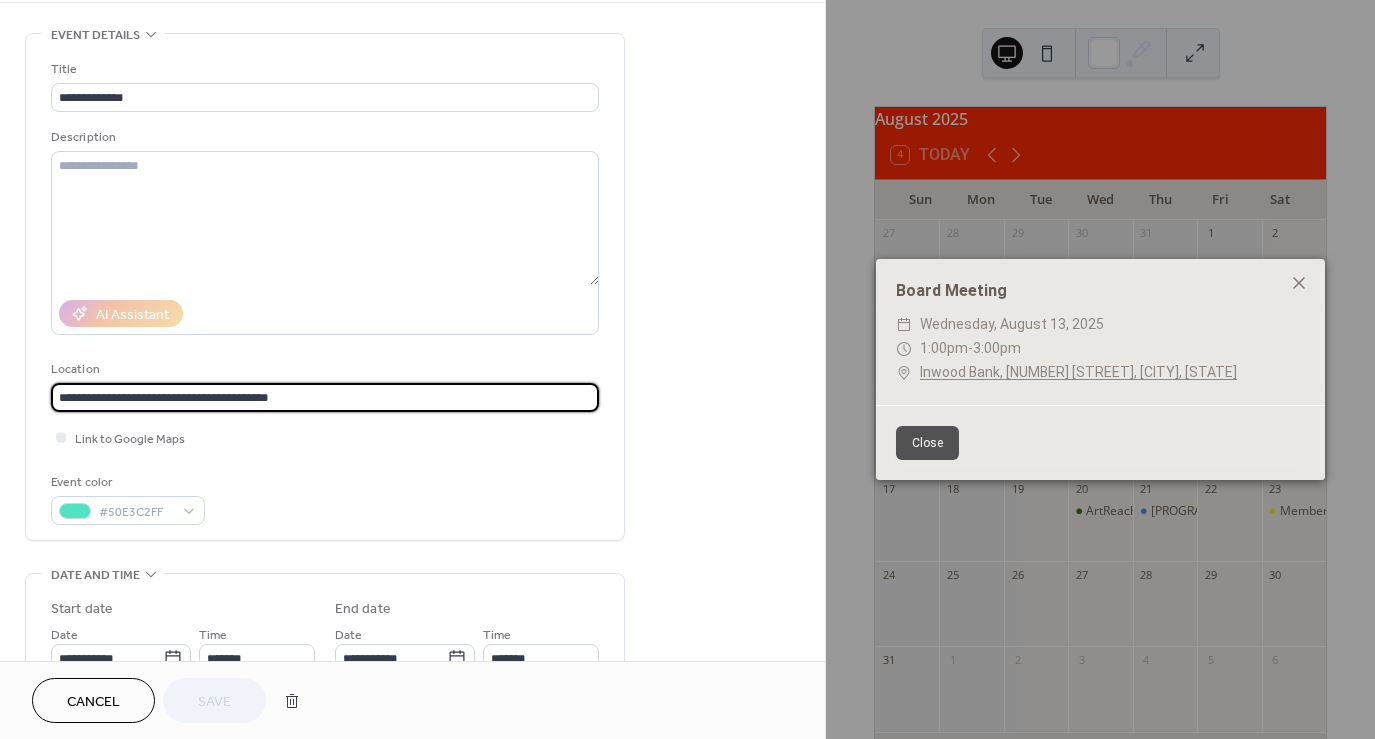 click on "**********" at bounding box center (325, 397) 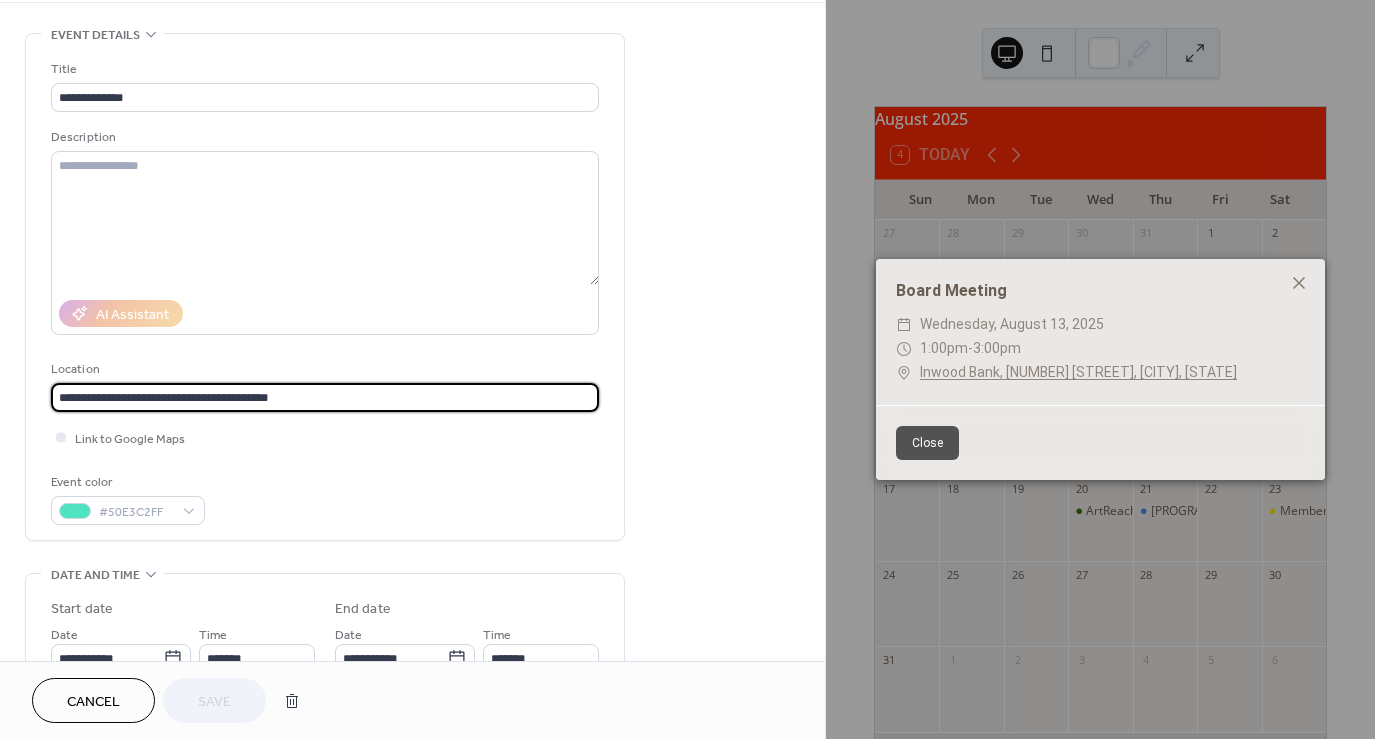 click on "**********" at bounding box center [325, 397] 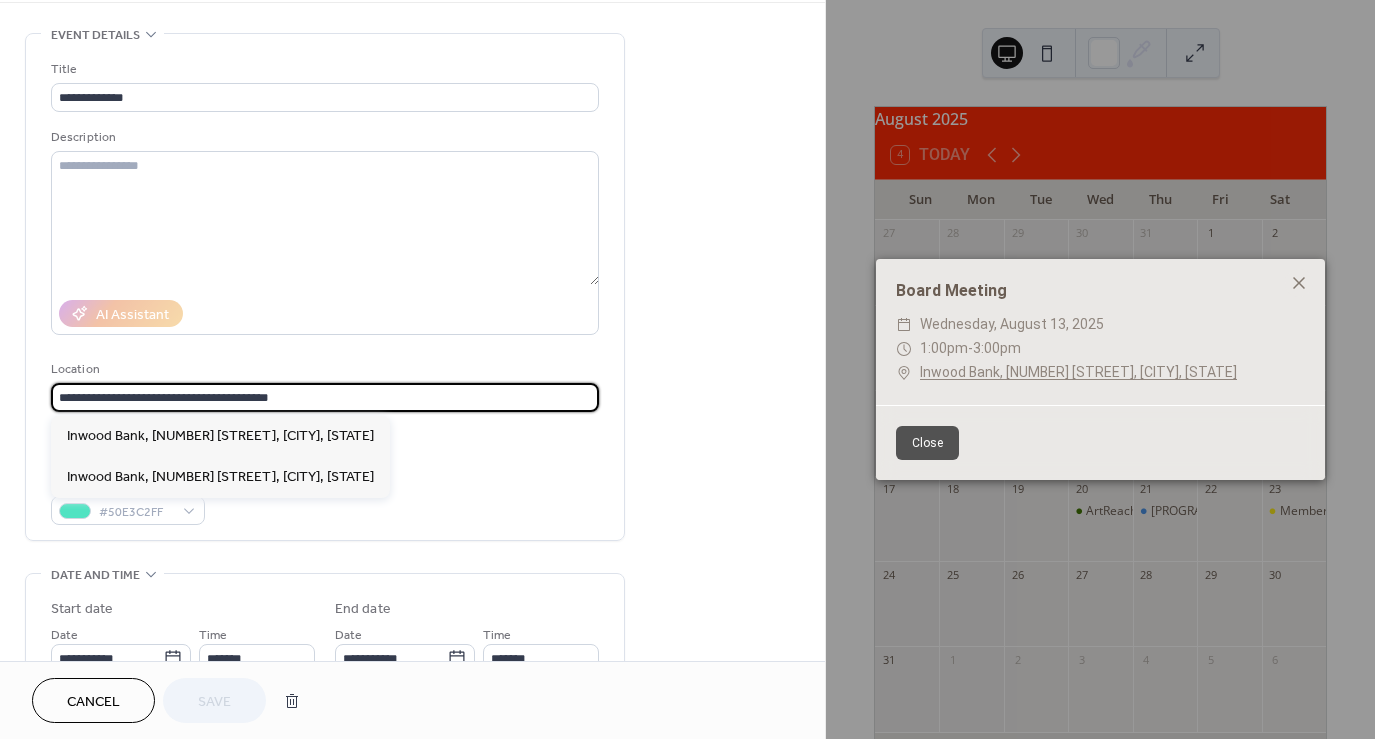 click on "**********" at bounding box center (325, 397) 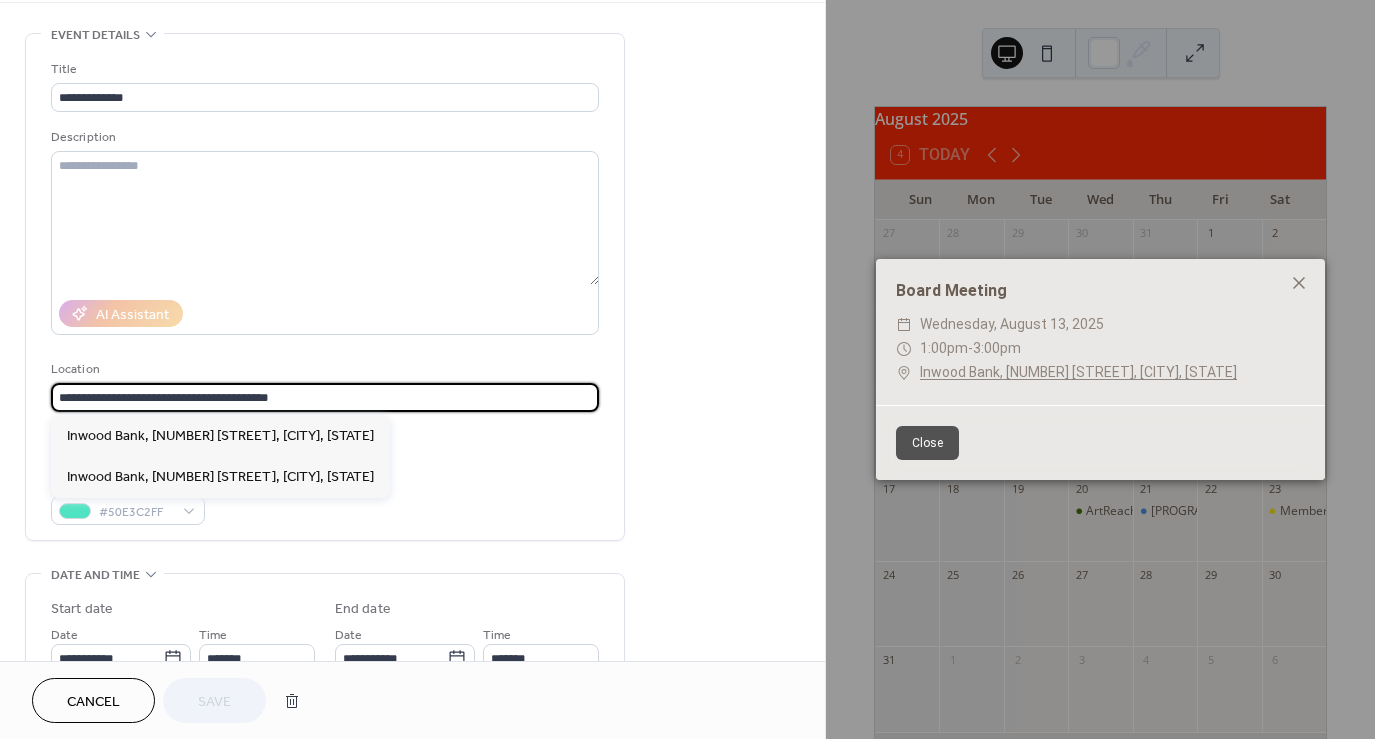 paste 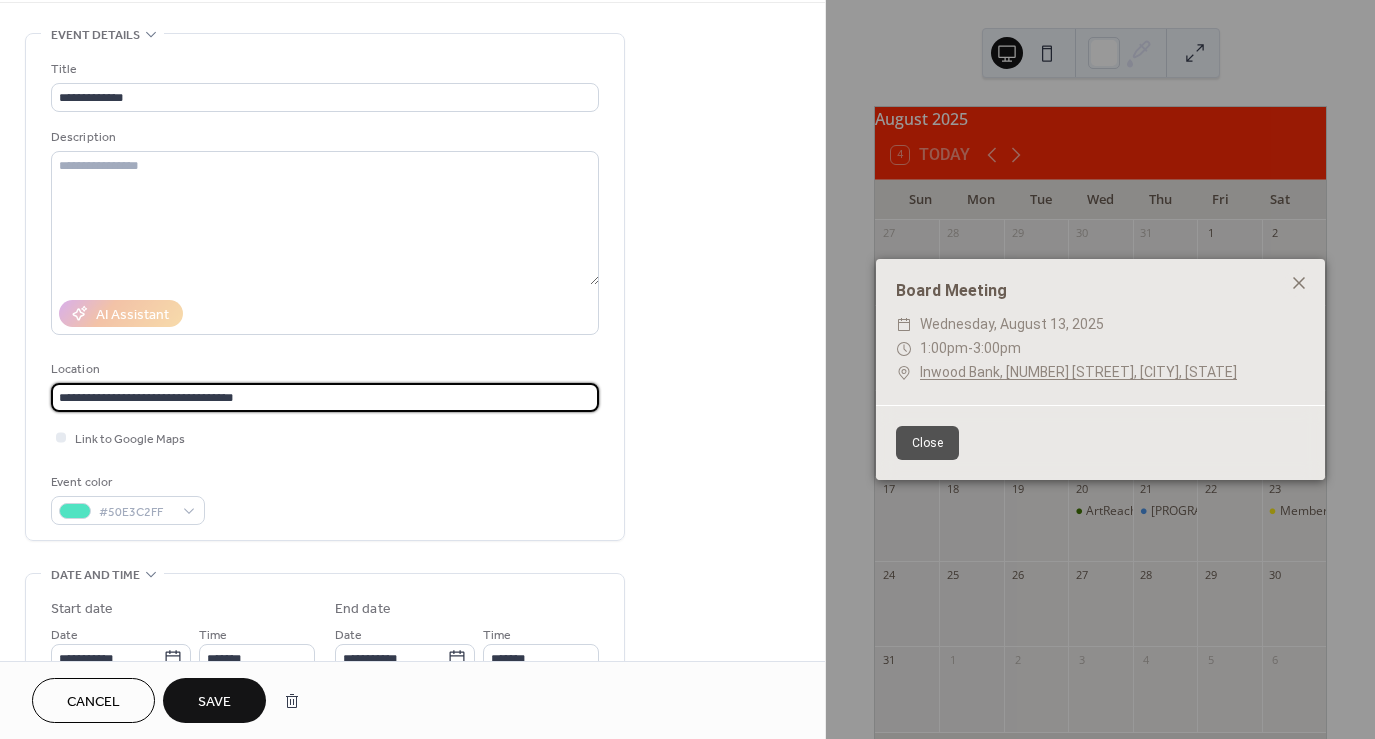type on "**********" 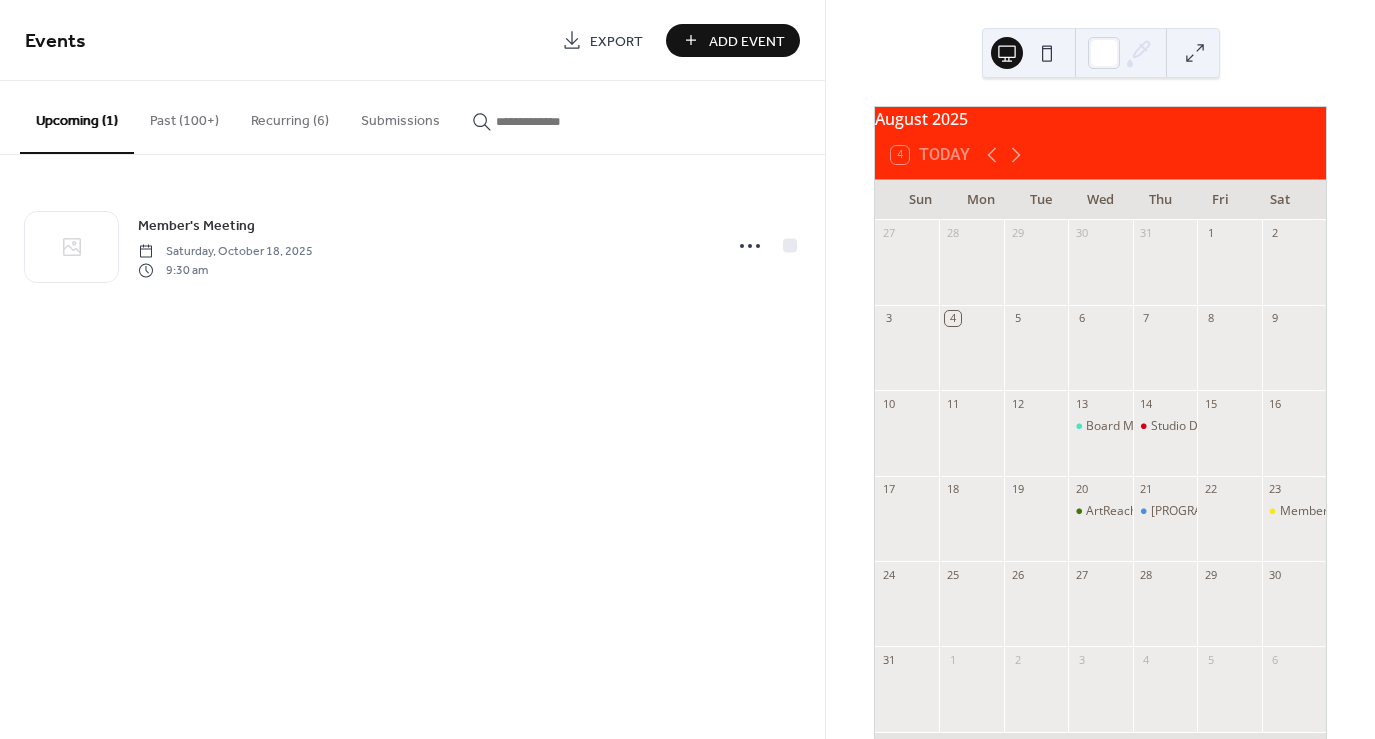 click on "Recurring (6)" at bounding box center [290, 116] 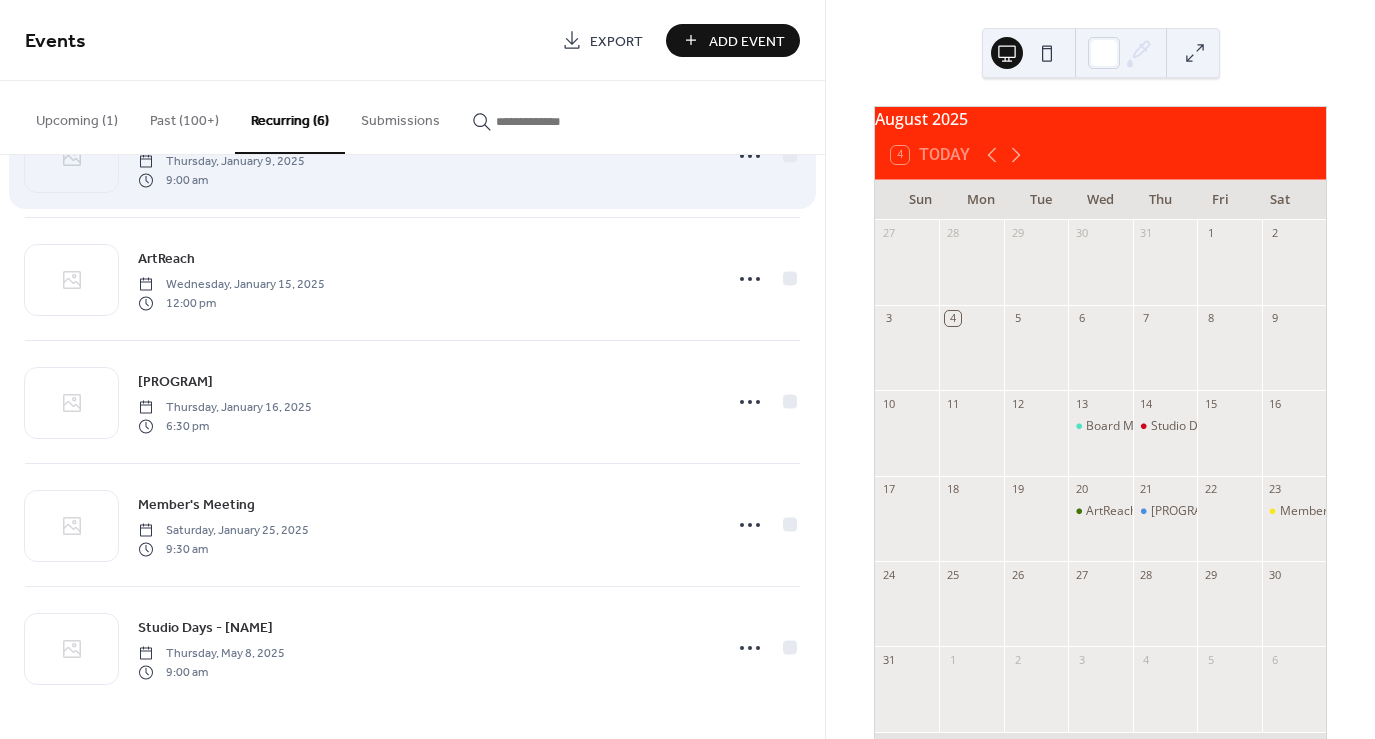 scroll, scrollTop: 0, scrollLeft: 0, axis: both 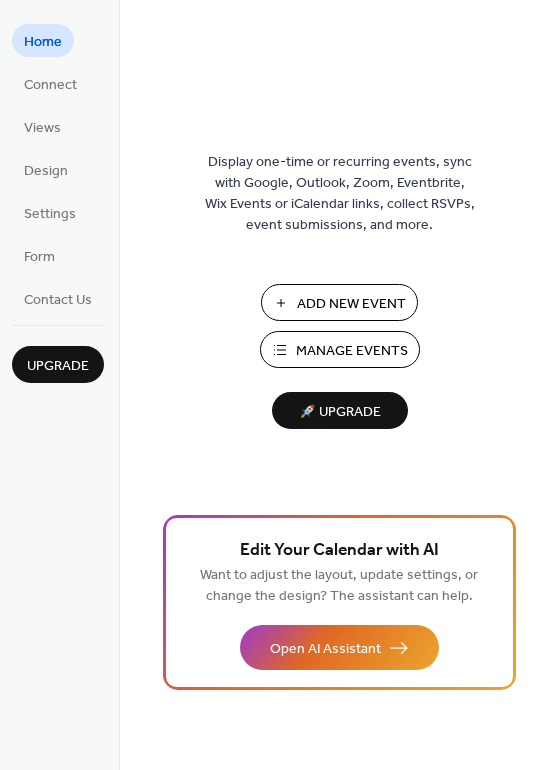 click on "Add New Event" at bounding box center (351, 304) 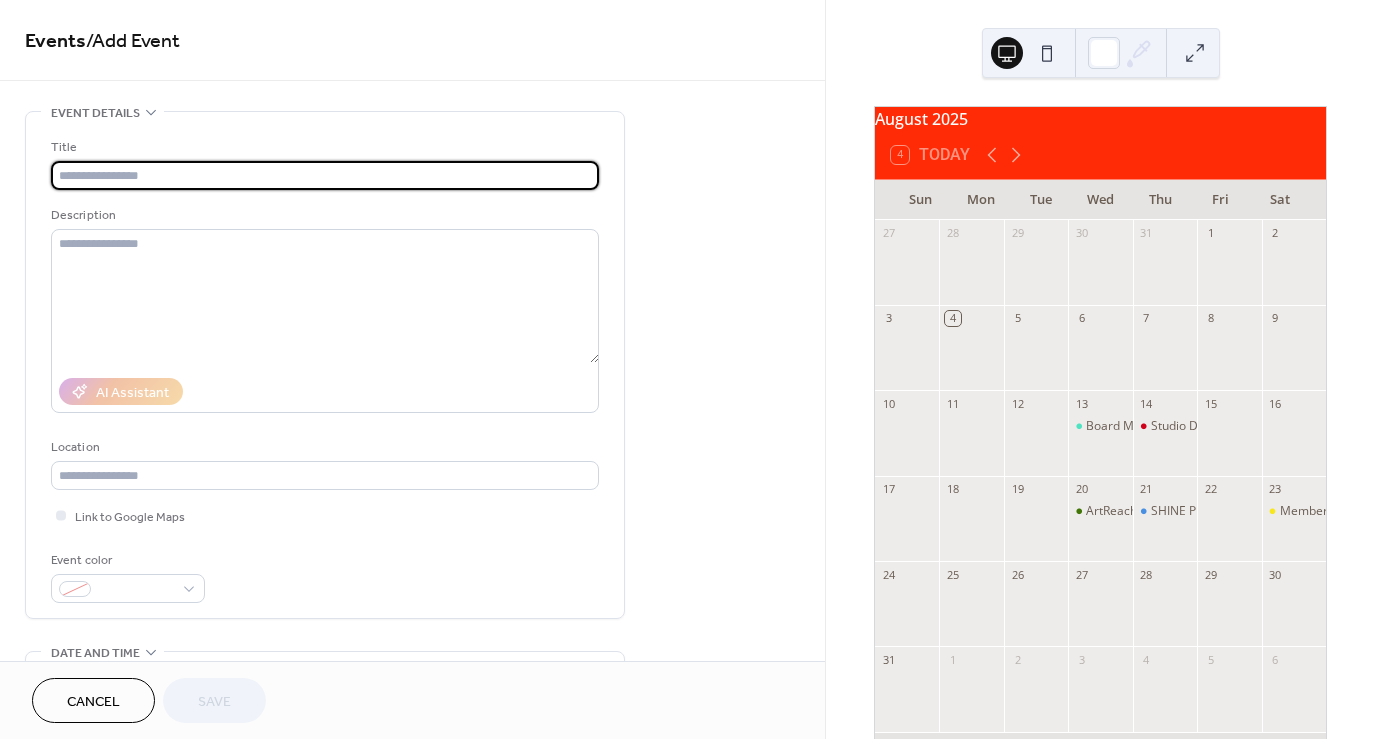 scroll, scrollTop: 0, scrollLeft: 0, axis: both 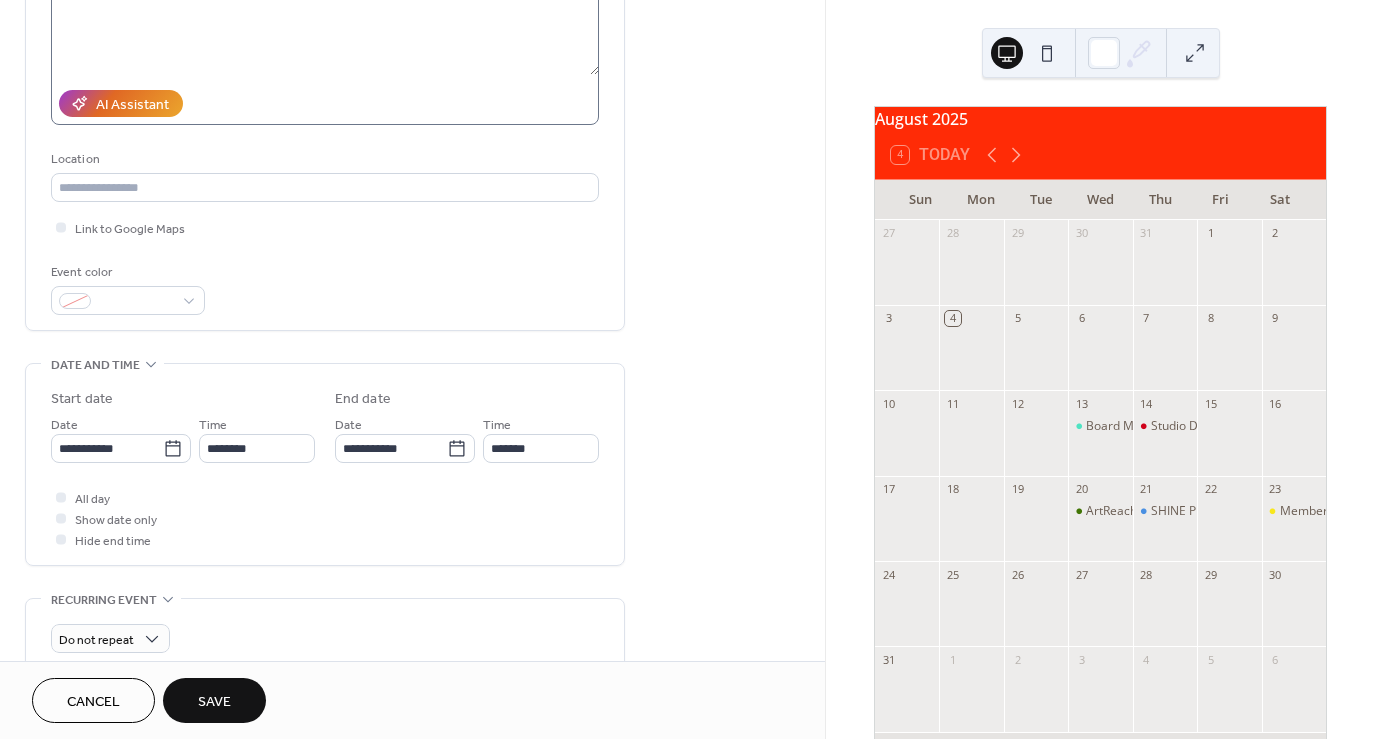 type on "**********" 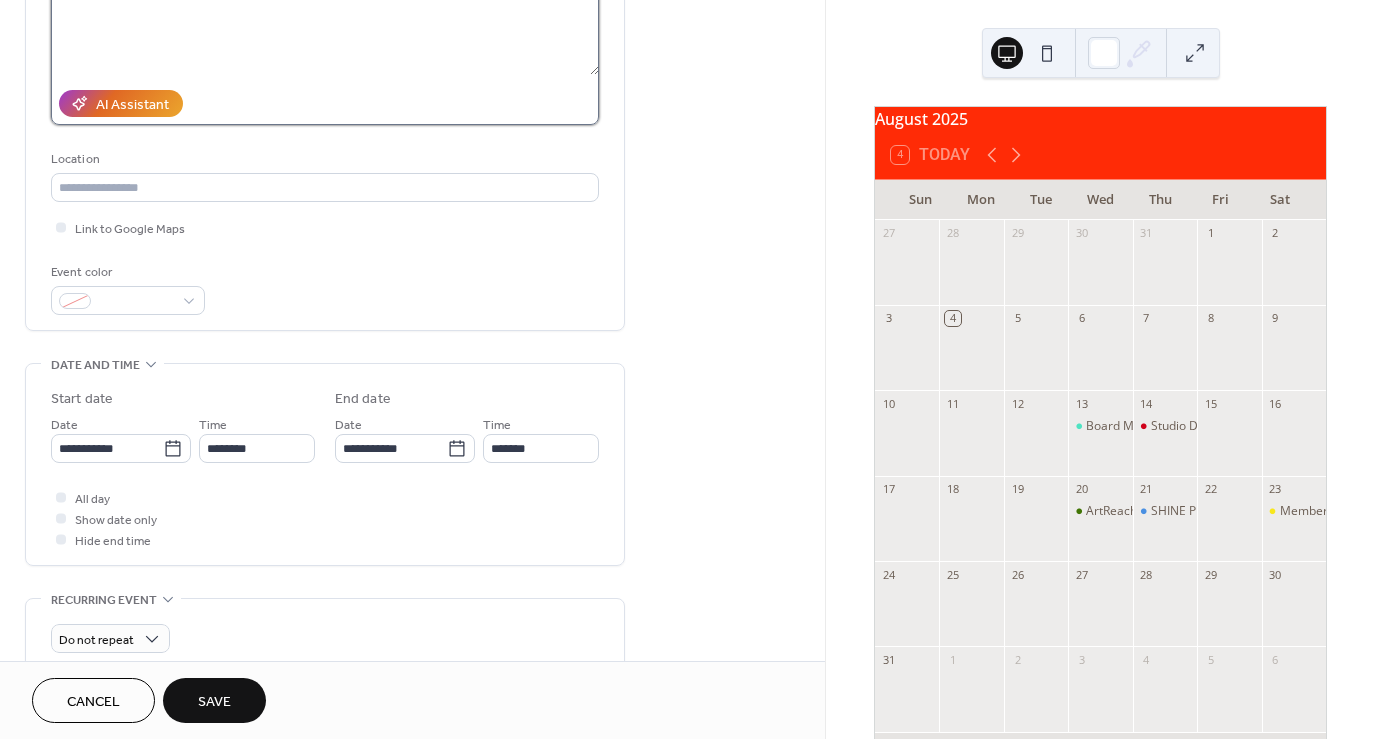 click at bounding box center (325, 8) 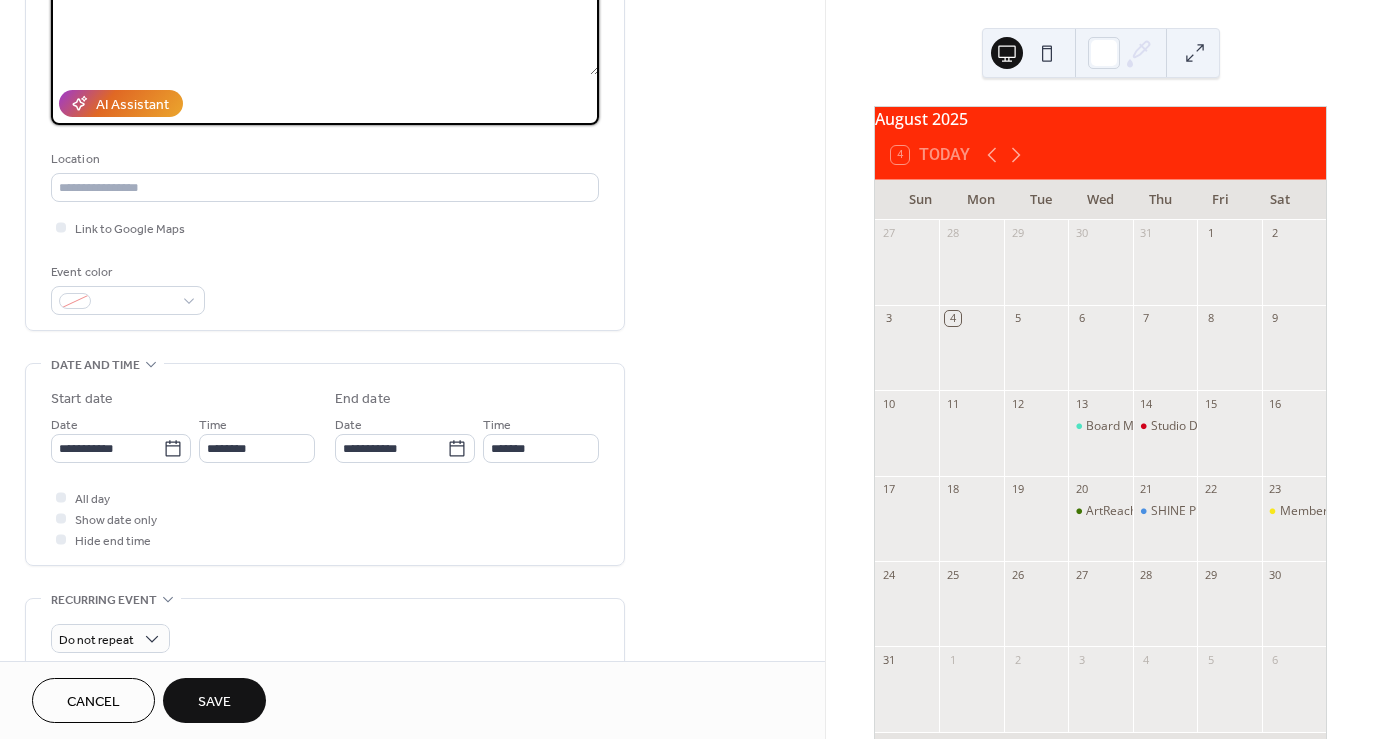 paste on "**********" 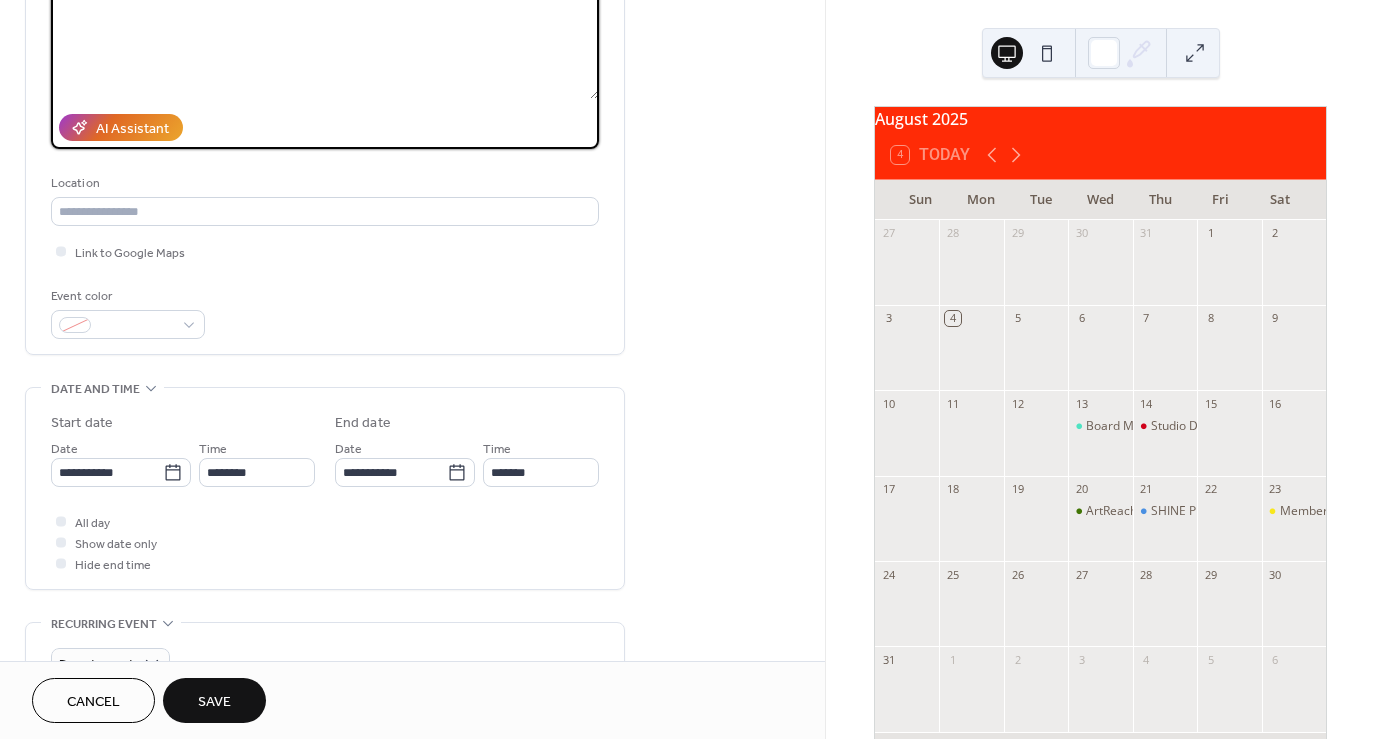 scroll, scrollTop: 265, scrollLeft: 0, axis: vertical 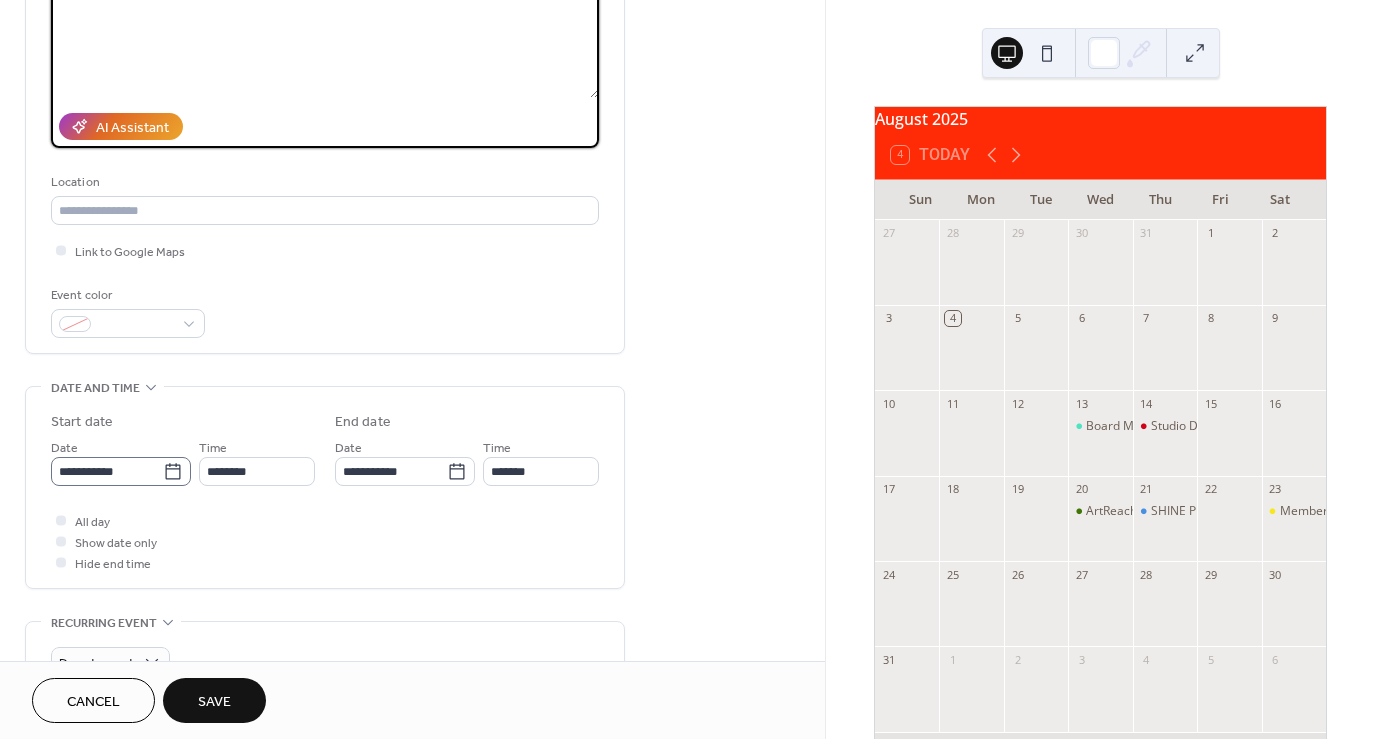 type on "**********" 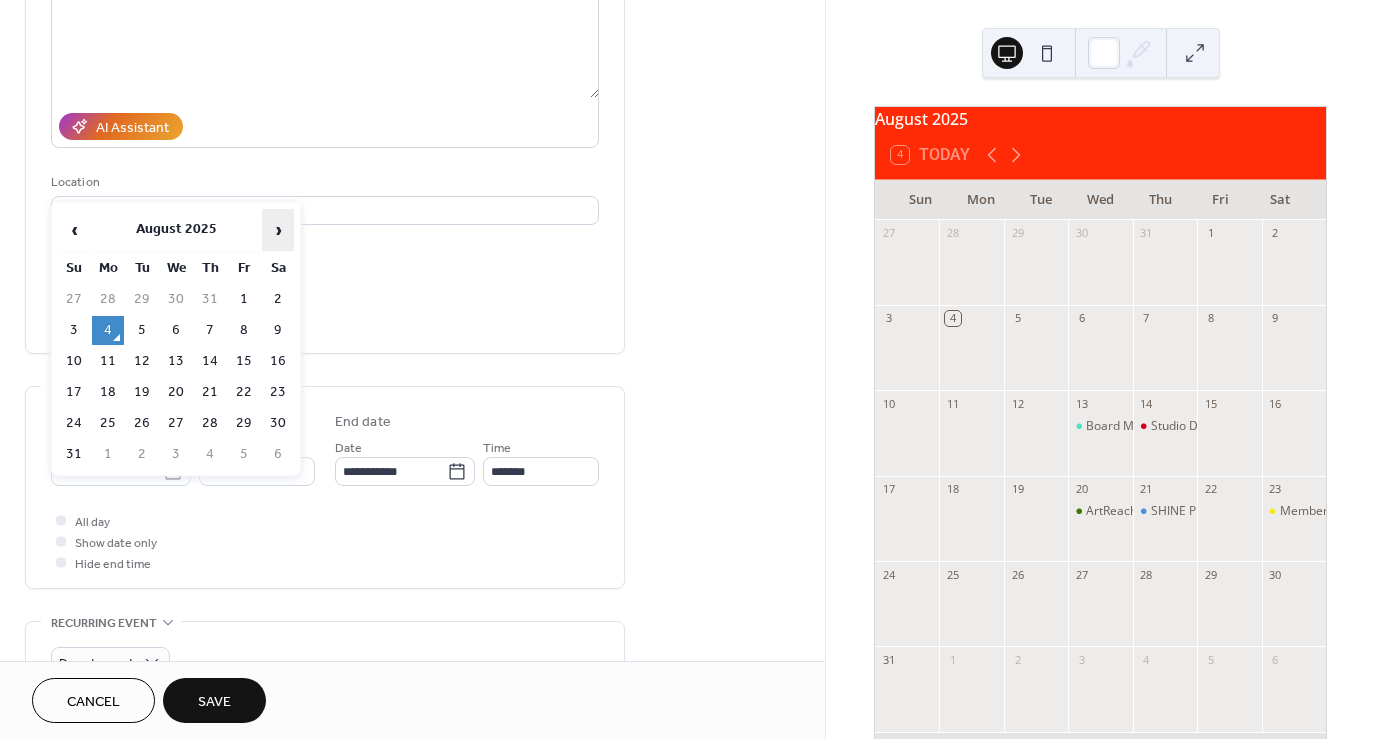 click on "›" at bounding box center [278, 230] 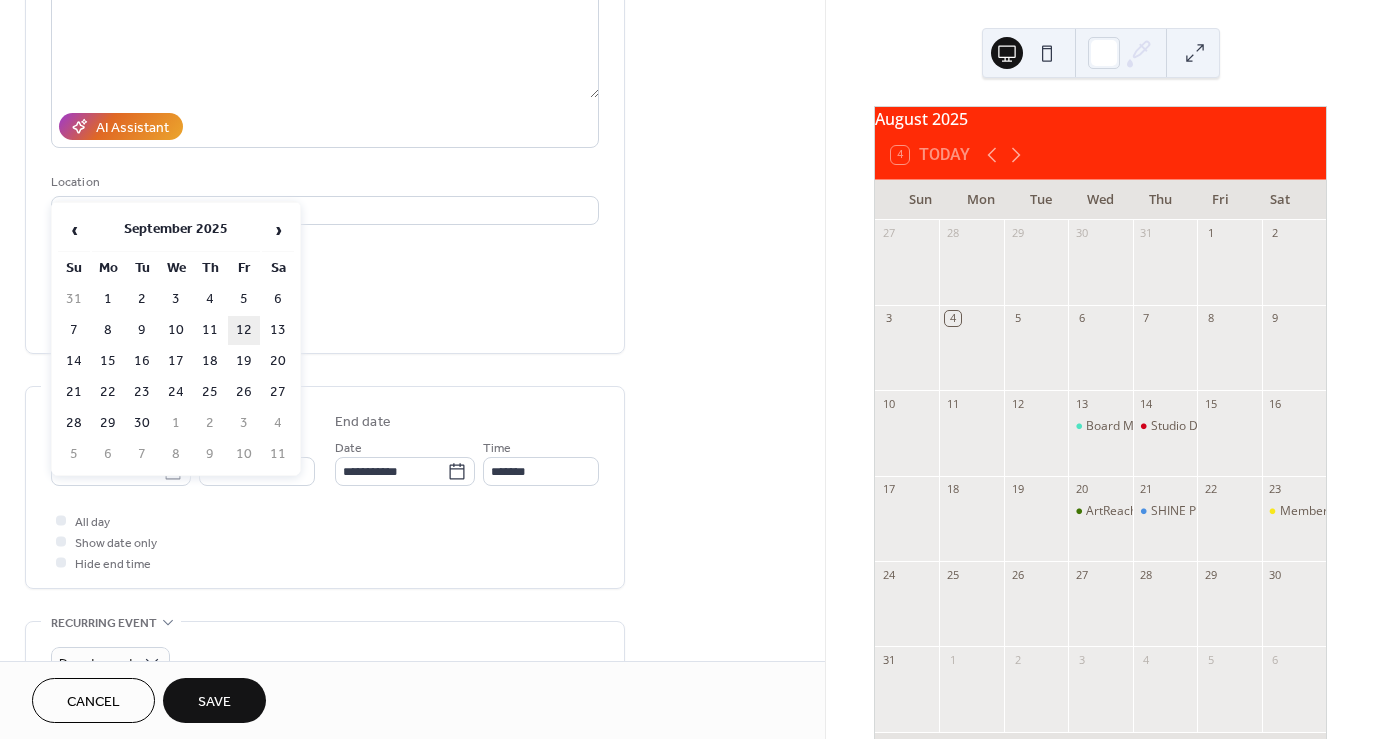 click on "12" at bounding box center (244, 330) 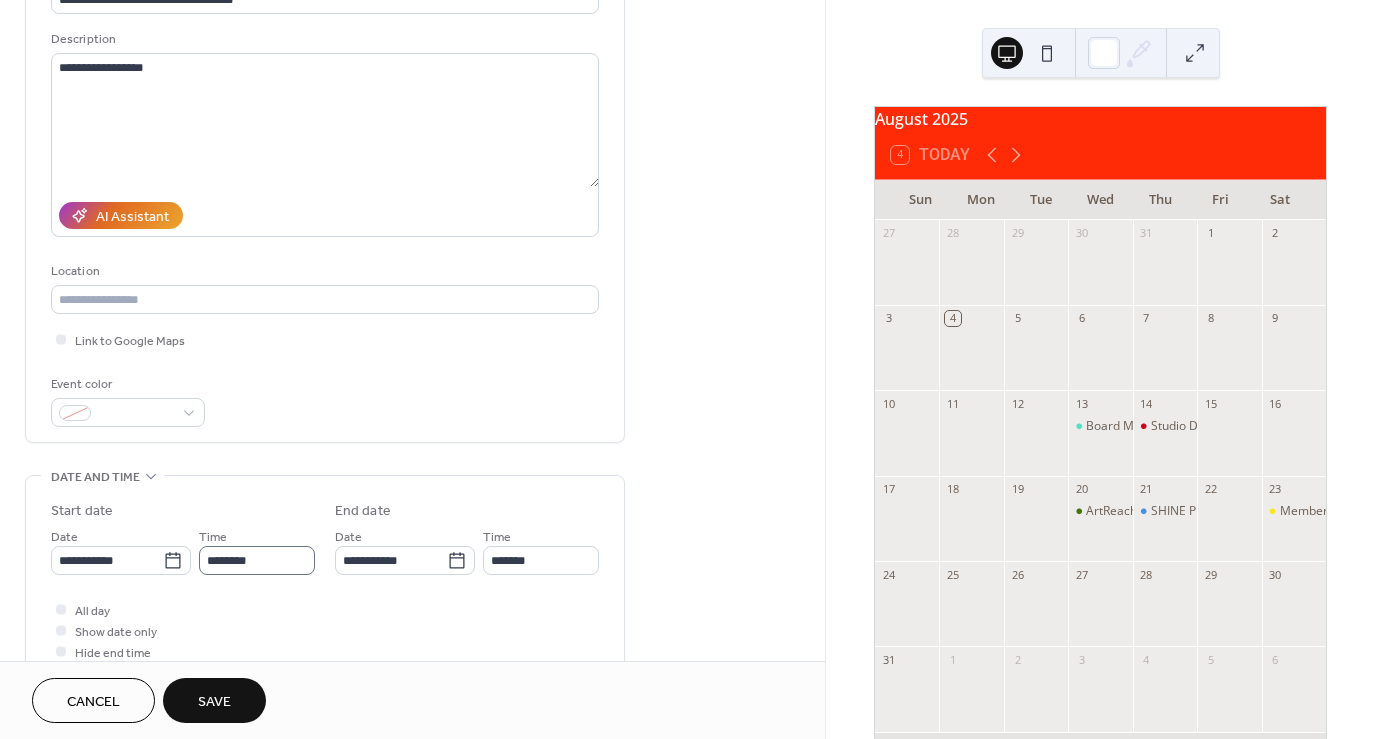 scroll, scrollTop: 176, scrollLeft: 0, axis: vertical 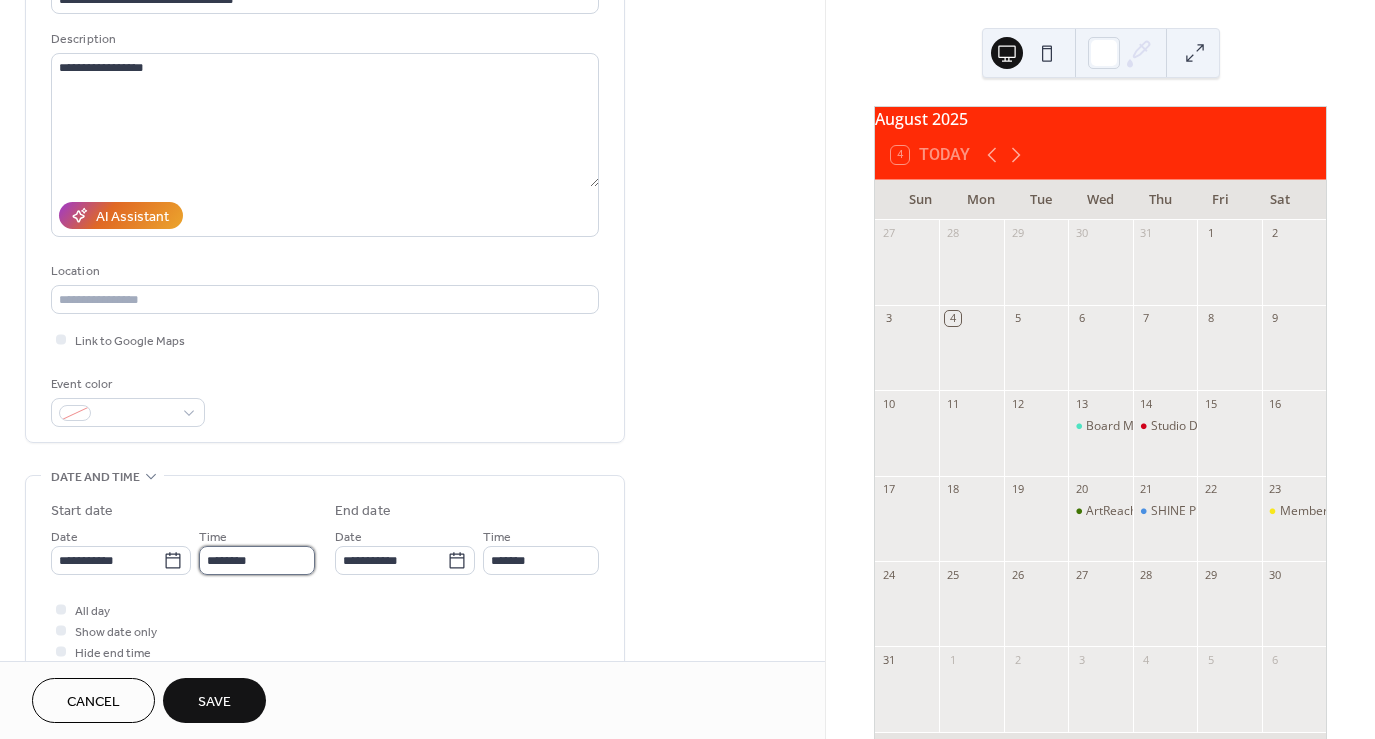 click on "********" at bounding box center (257, 560) 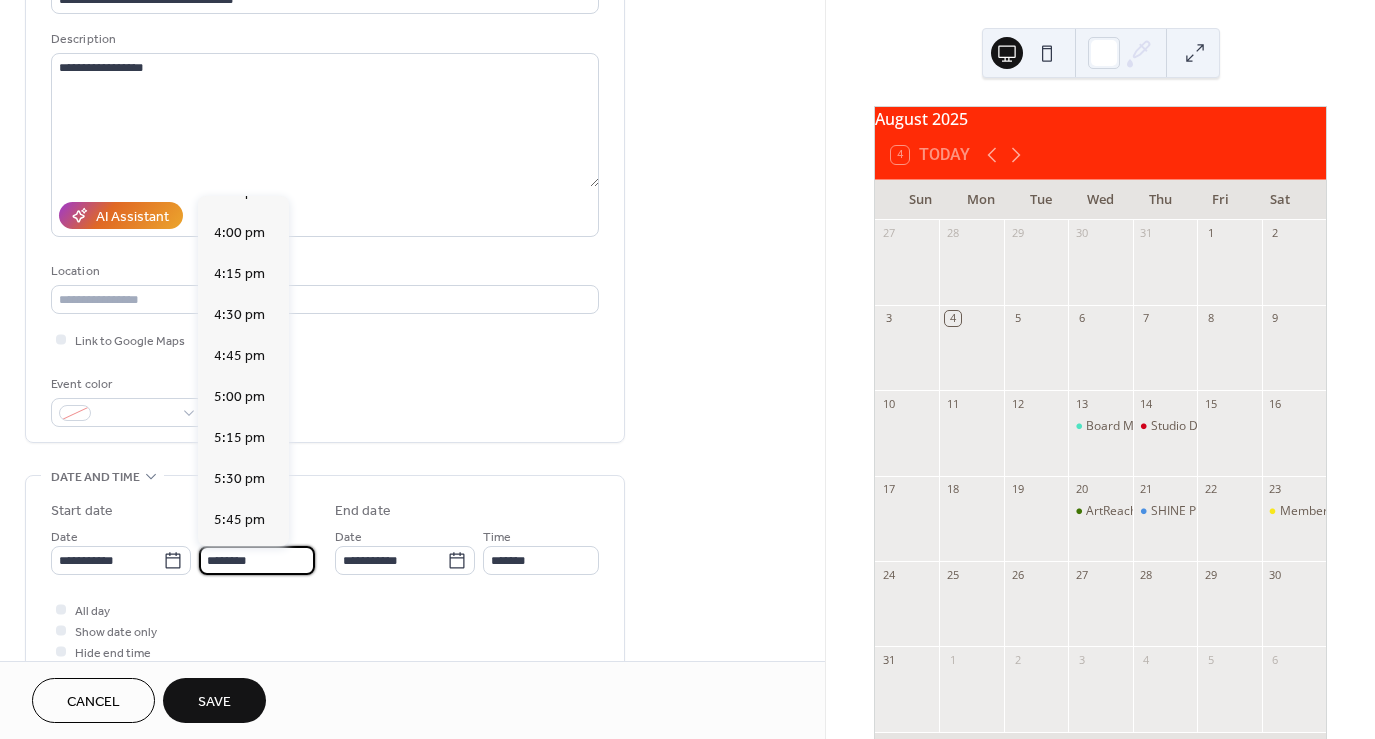 scroll, scrollTop: 2608, scrollLeft: 0, axis: vertical 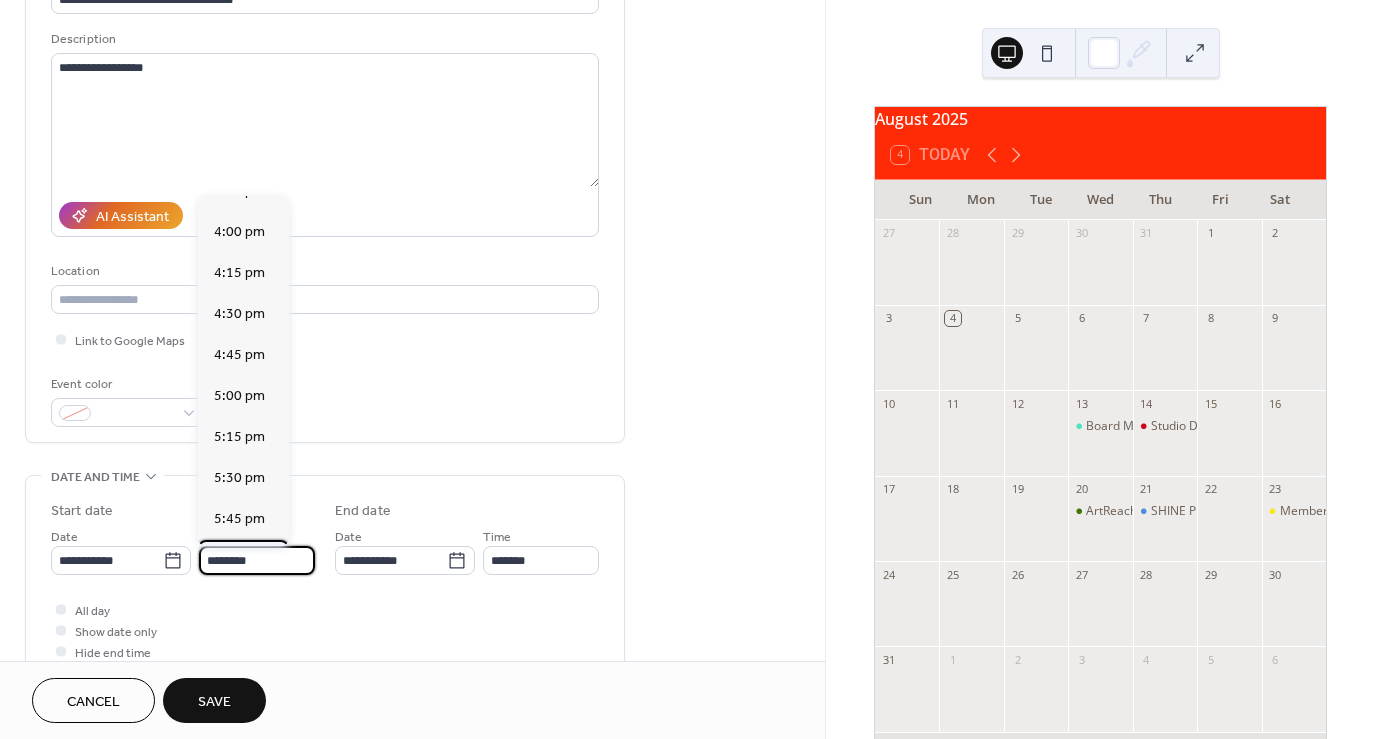 click on "6:00 pm" at bounding box center (239, 559) 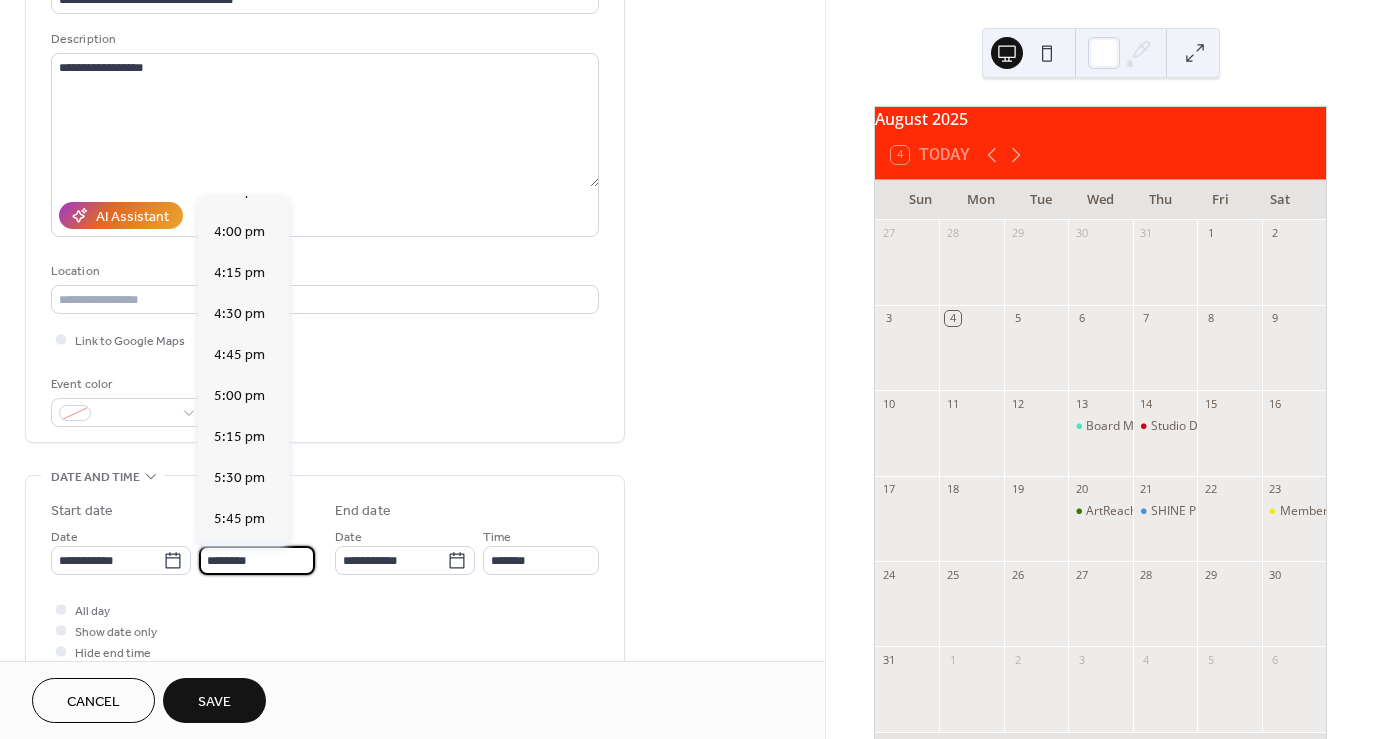 type on "*******" 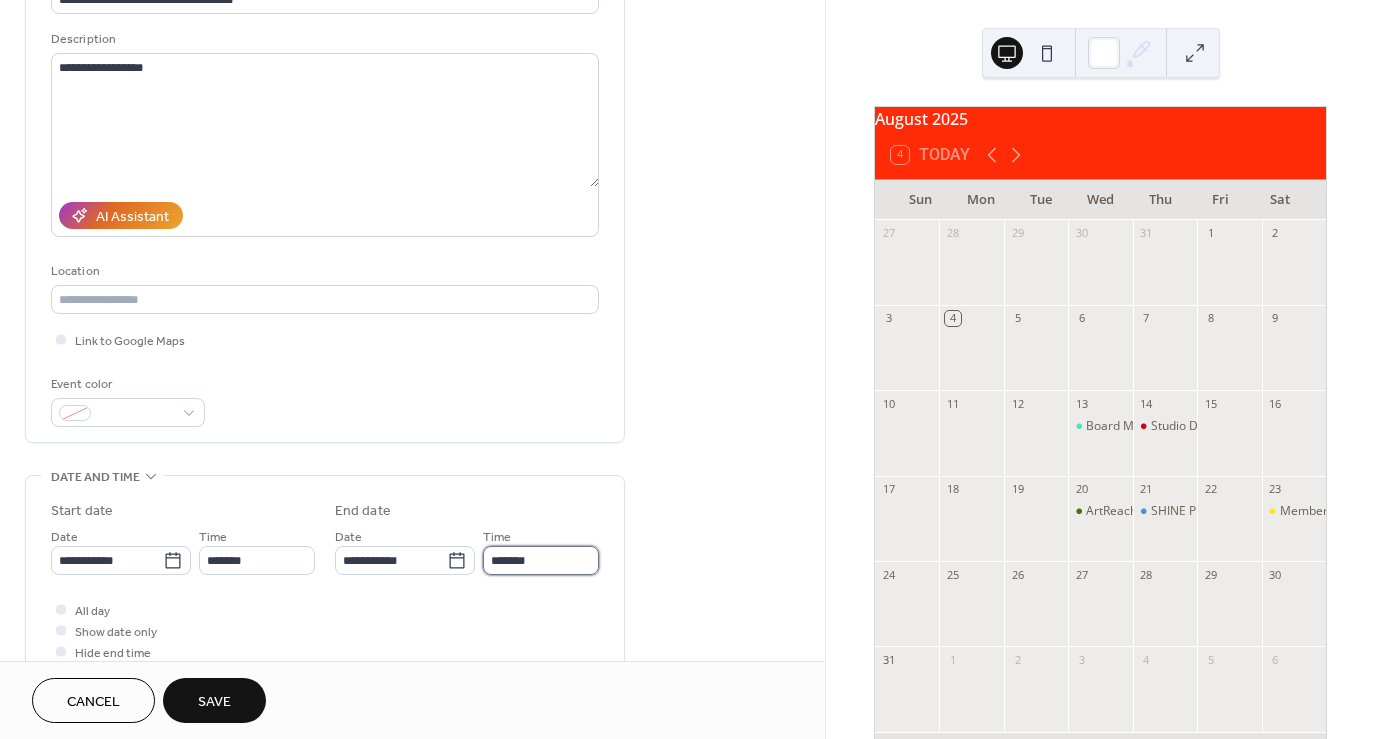 click on "*******" at bounding box center (541, 560) 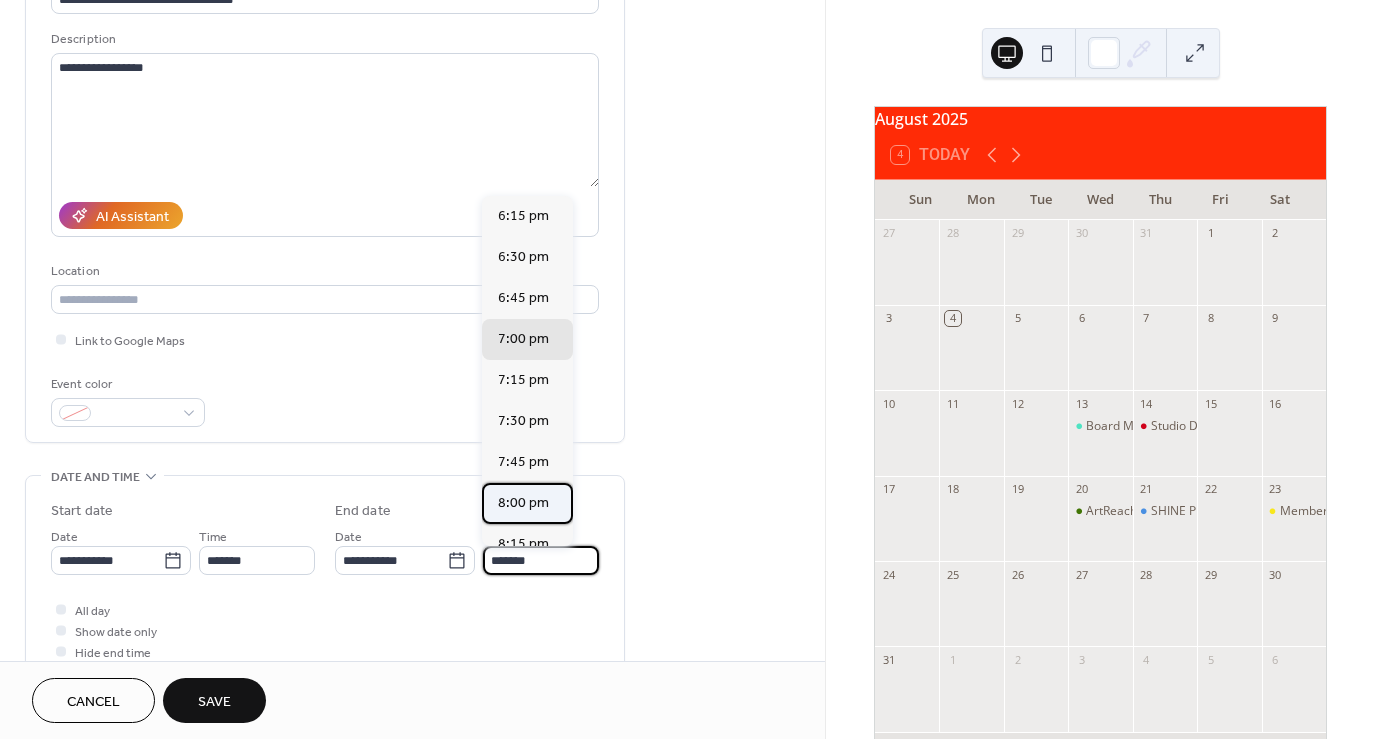 click on "8:00 pm" at bounding box center (523, 502) 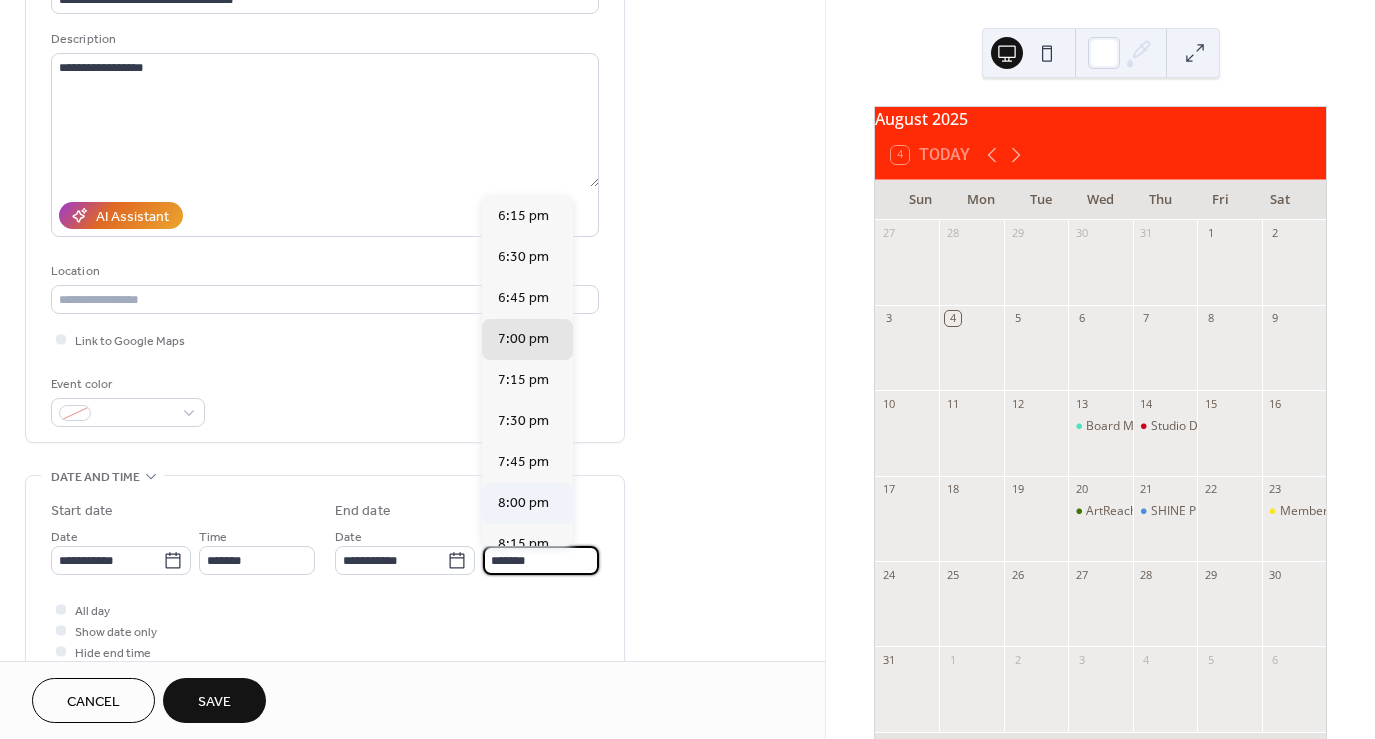type on "*******" 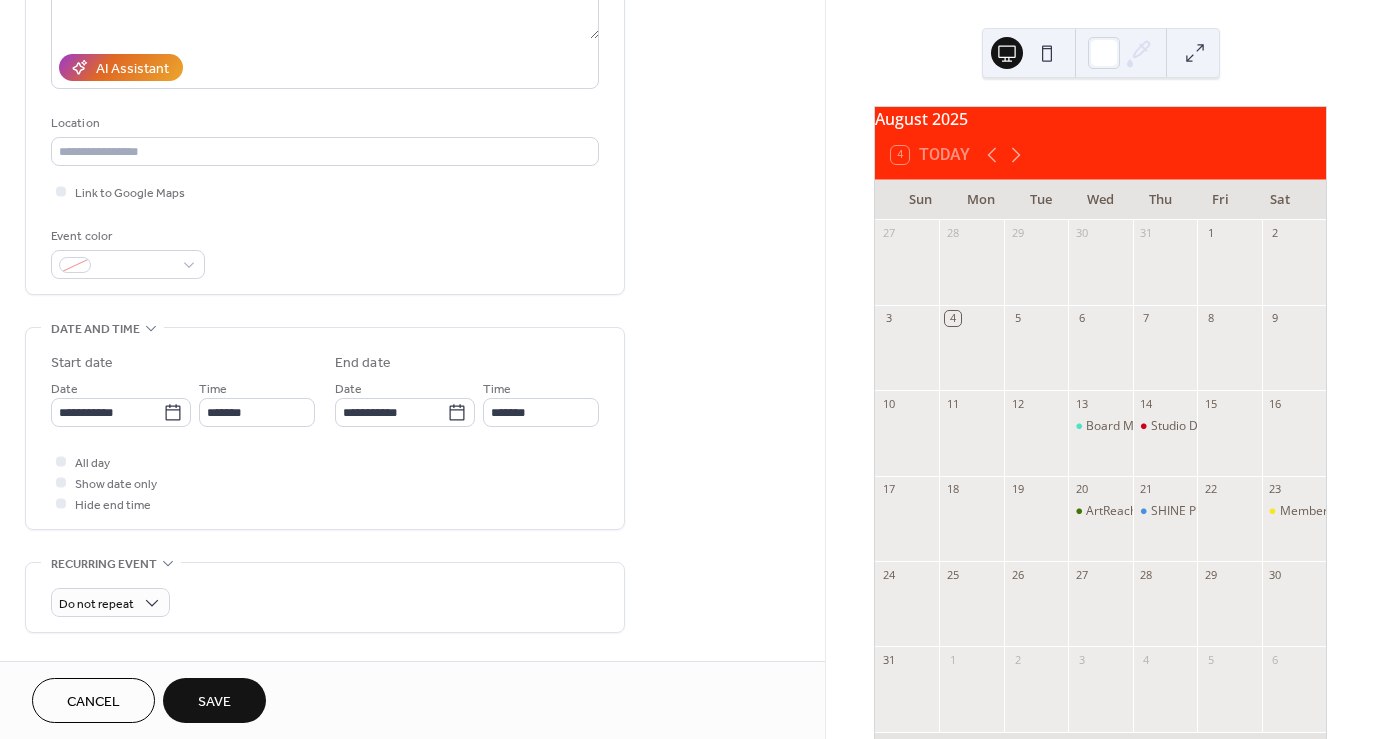 scroll, scrollTop: 325, scrollLeft: 0, axis: vertical 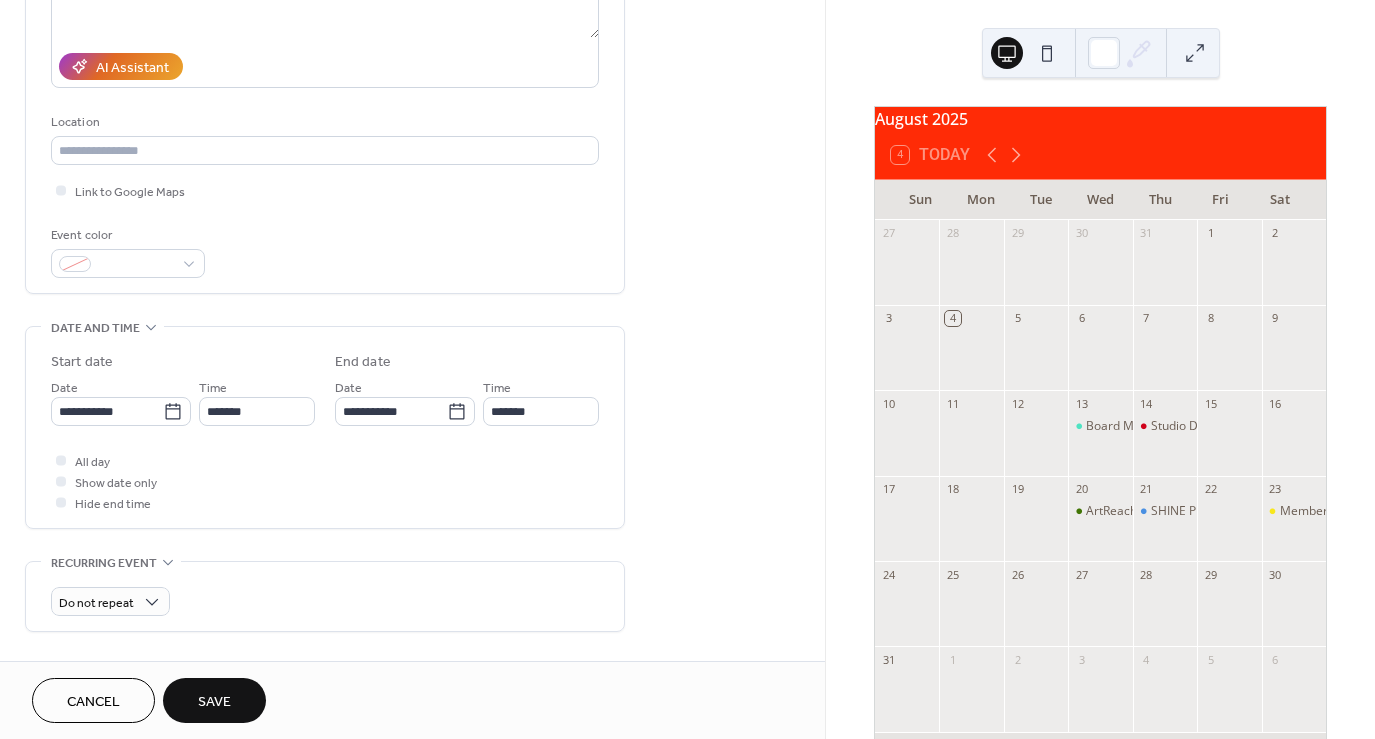 click on "Save" at bounding box center (214, 702) 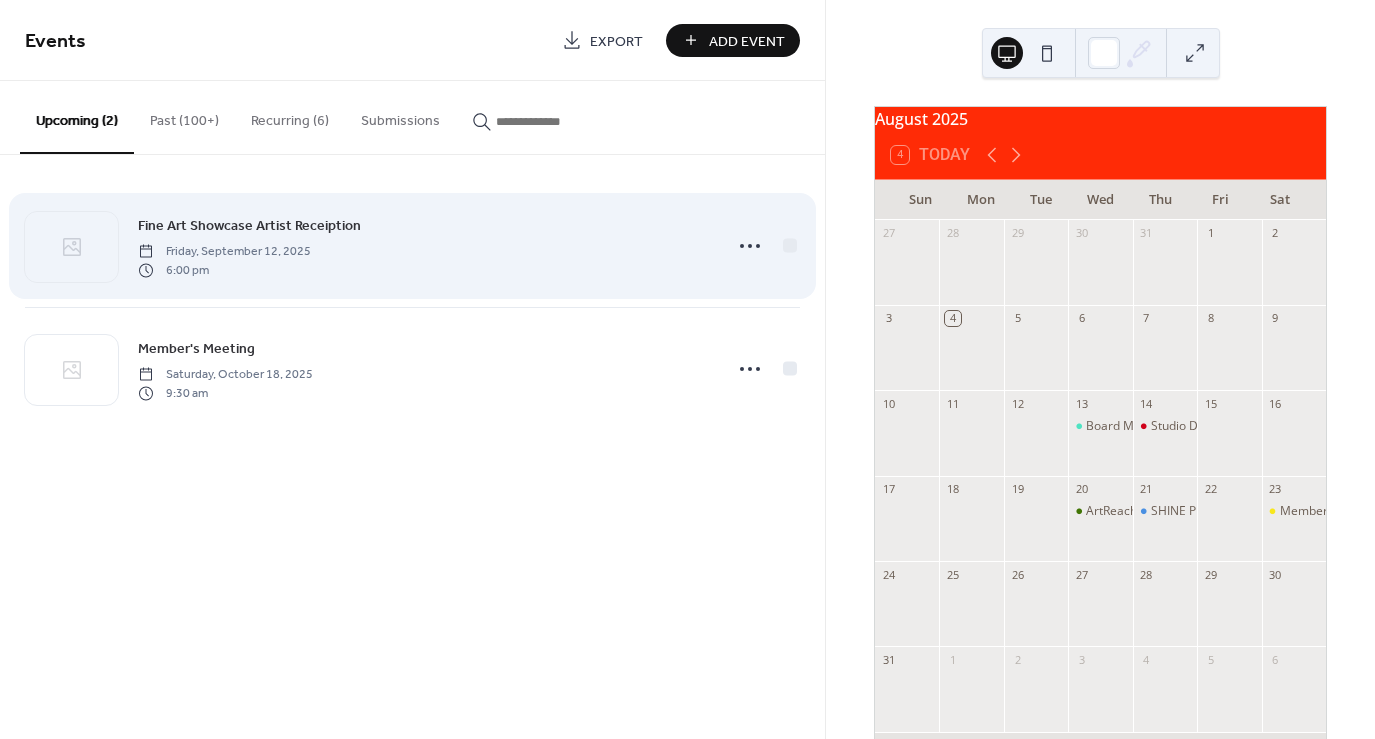click on "Fine Art Showcase Artist Receiption" at bounding box center (249, 226) 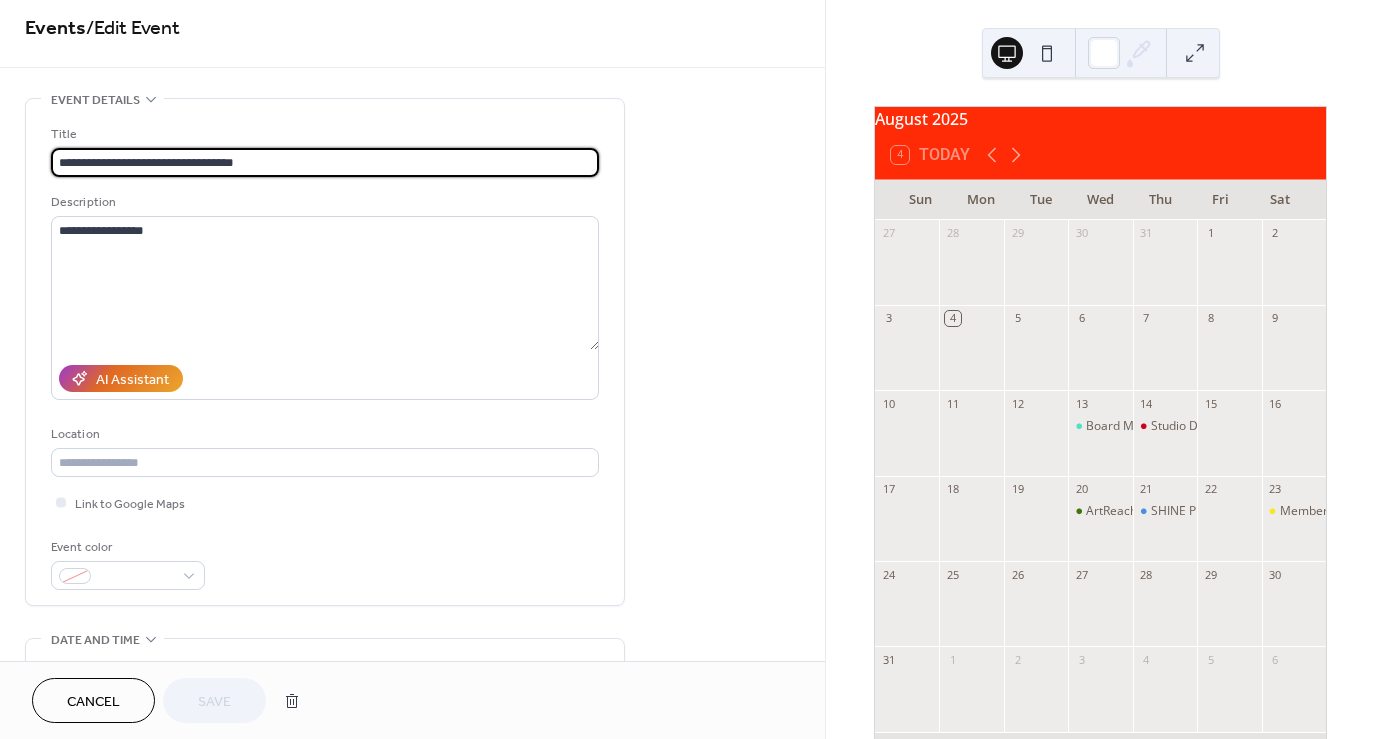 scroll, scrollTop: 9, scrollLeft: 0, axis: vertical 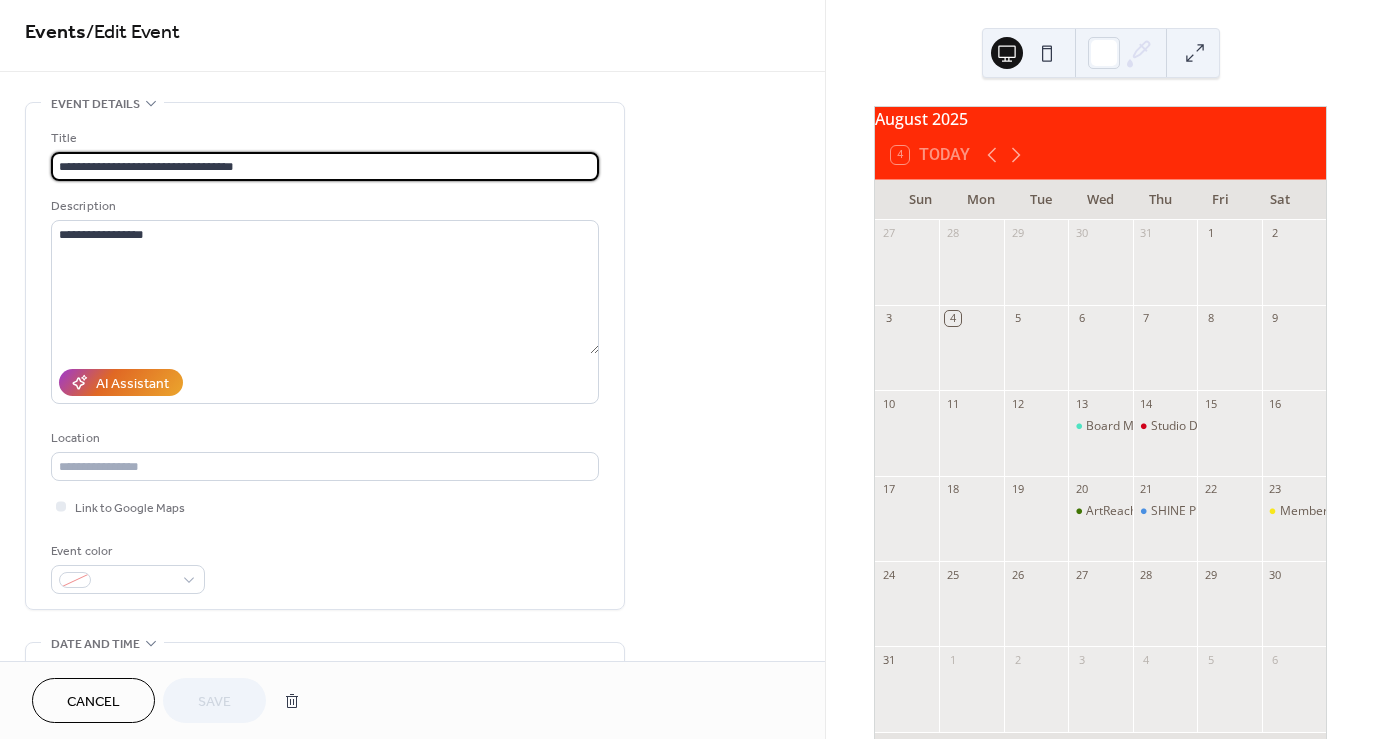 click on "**********" at bounding box center (325, 166) 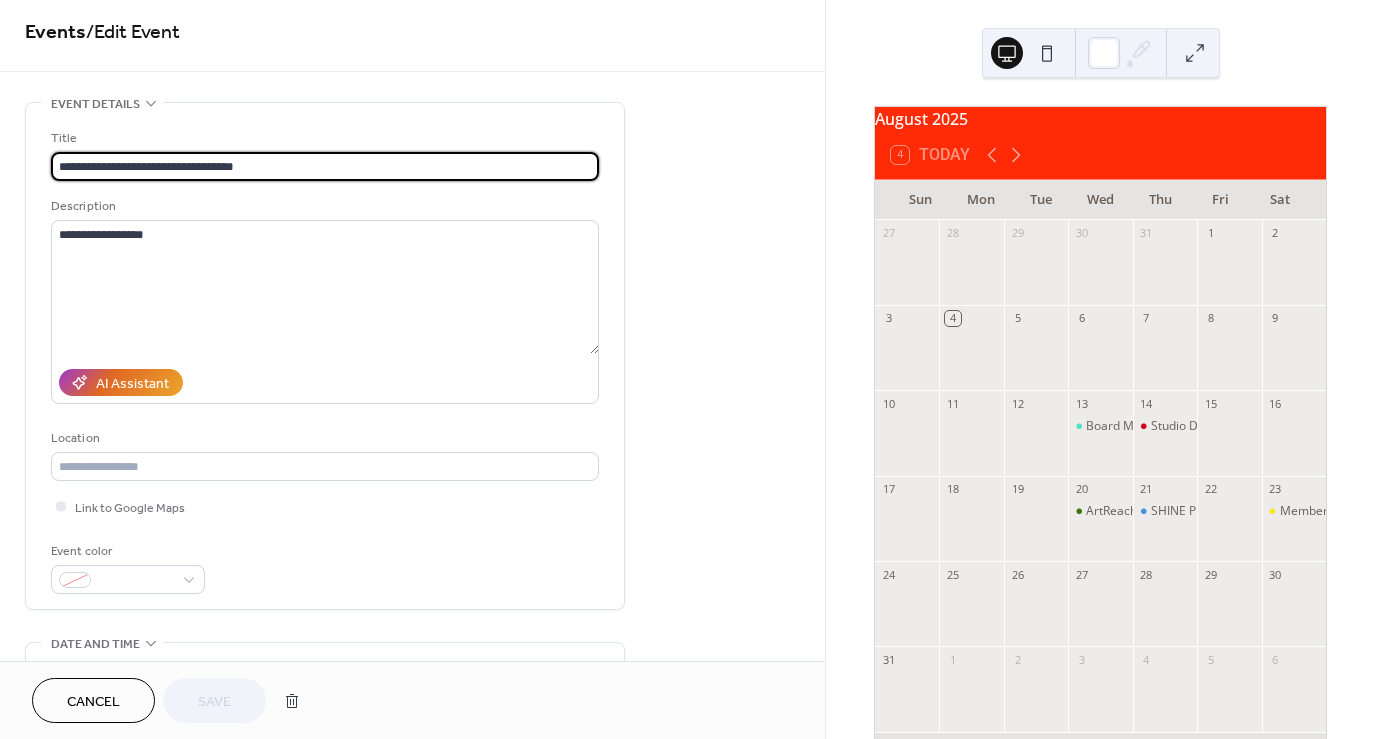 scroll, scrollTop: 0, scrollLeft: 0, axis: both 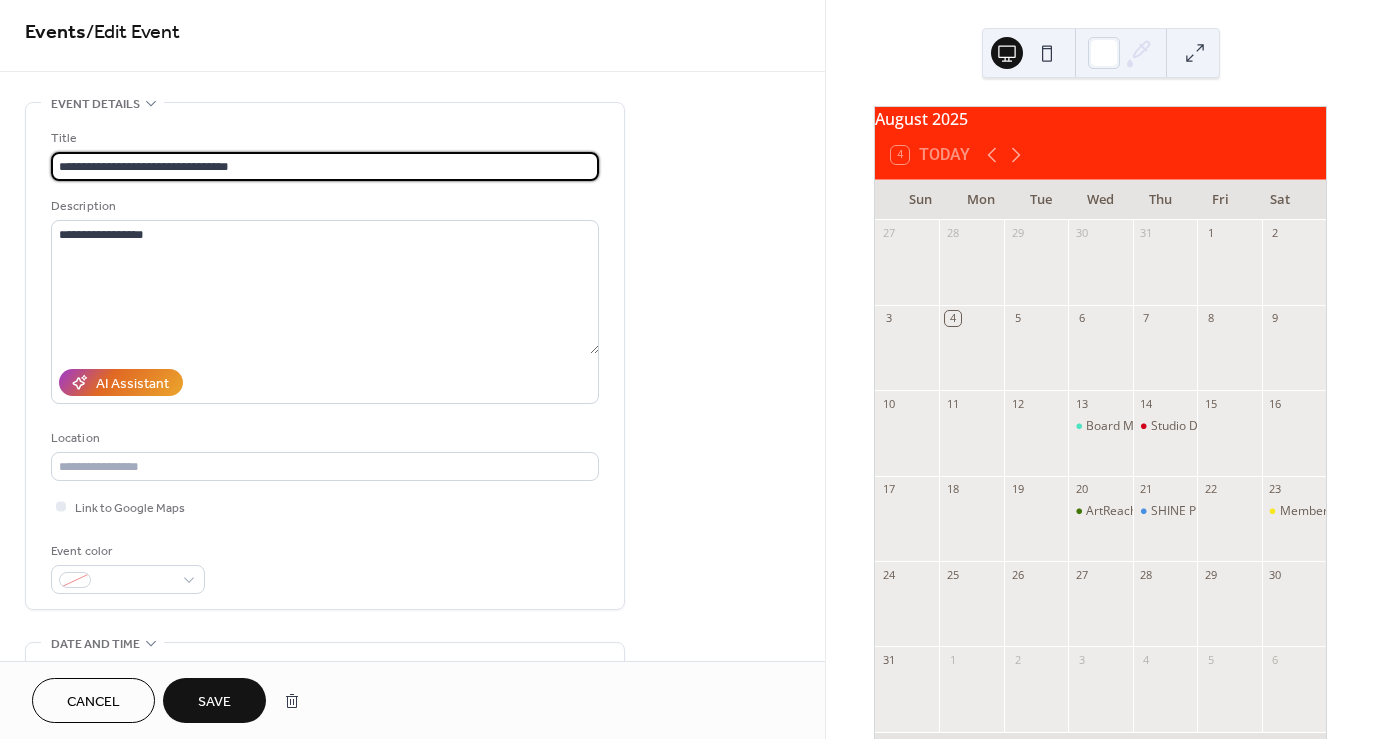 type on "**********" 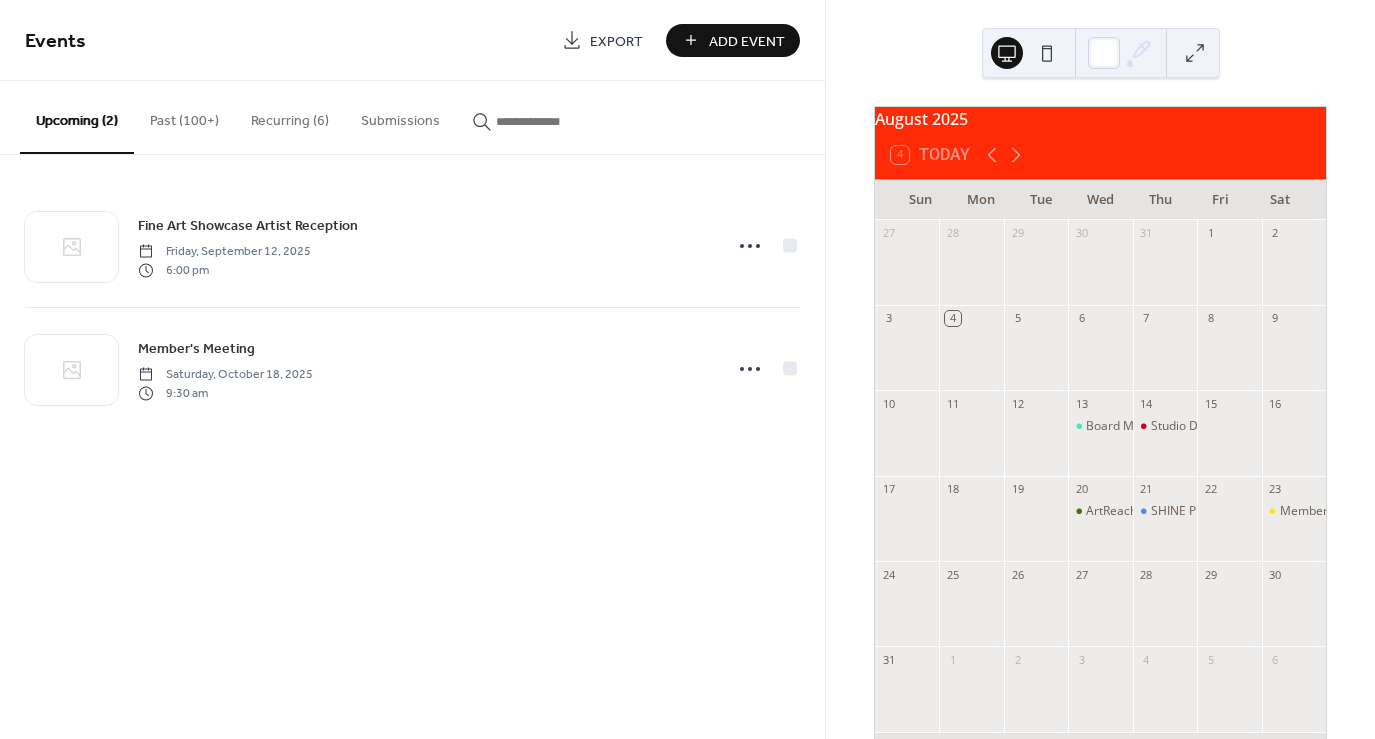 click on "Add Event" at bounding box center (747, 41) 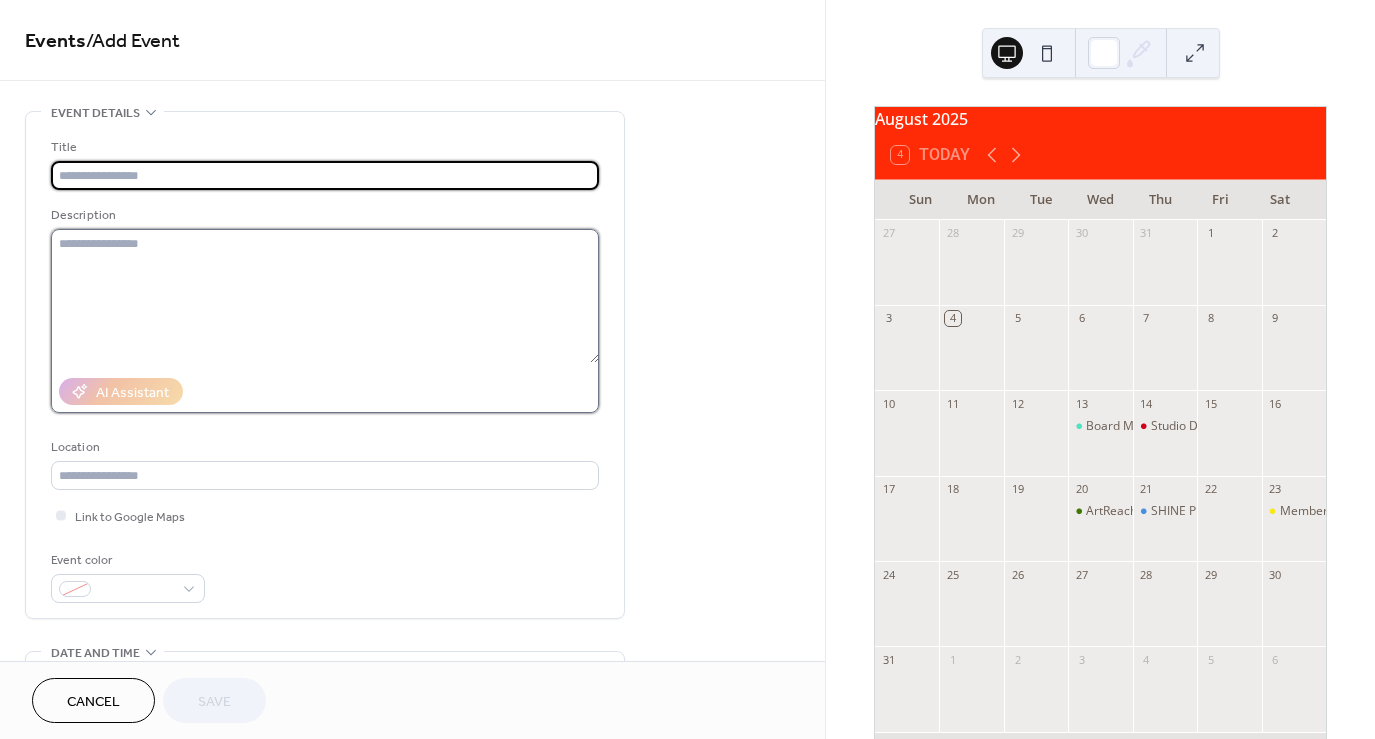 click at bounding box center (325, 296) 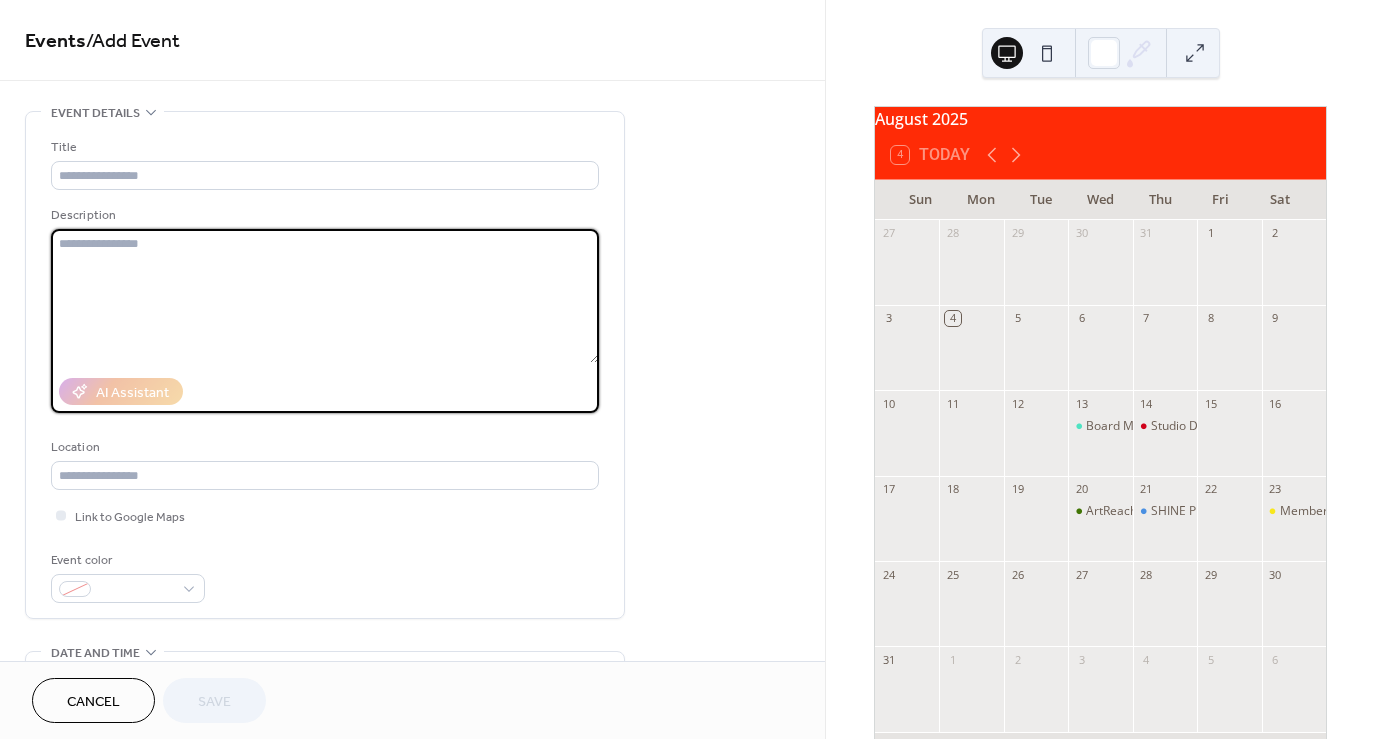 paste on "**********" 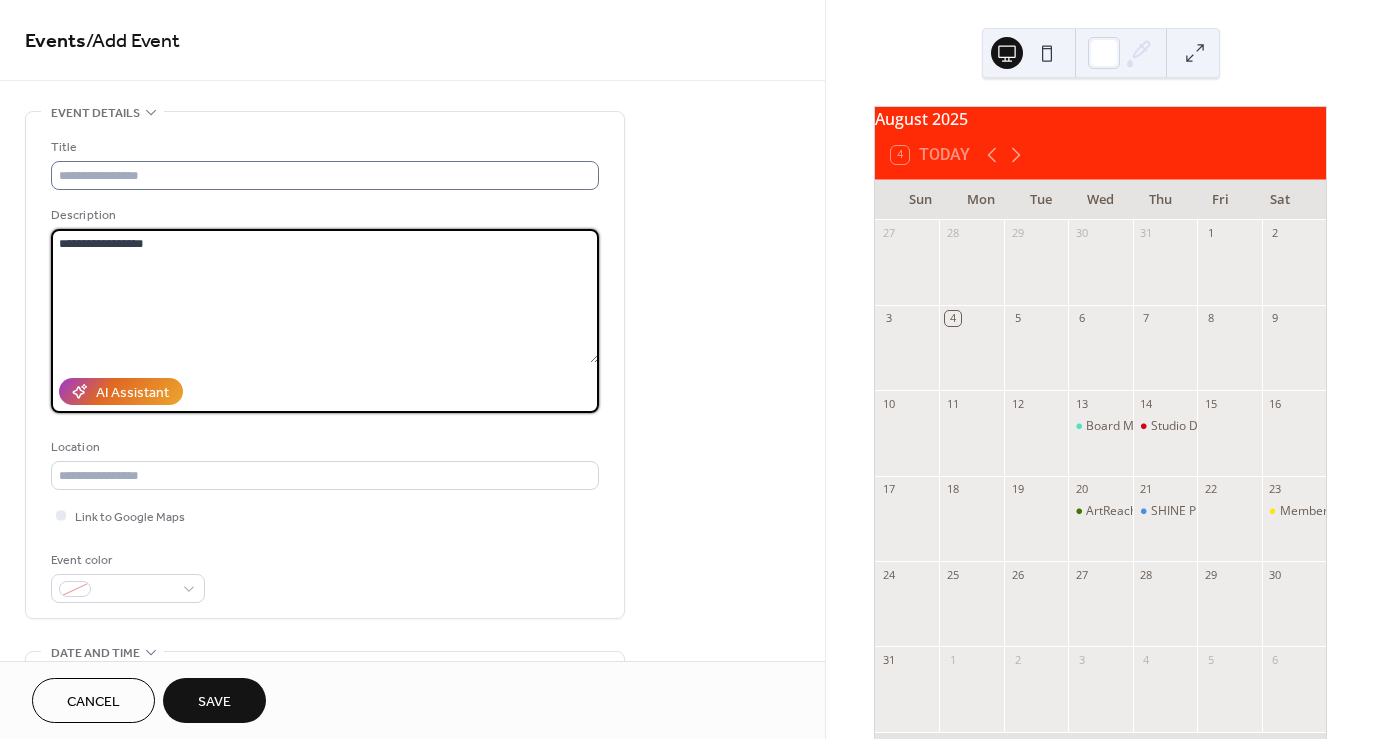 type on "**********" 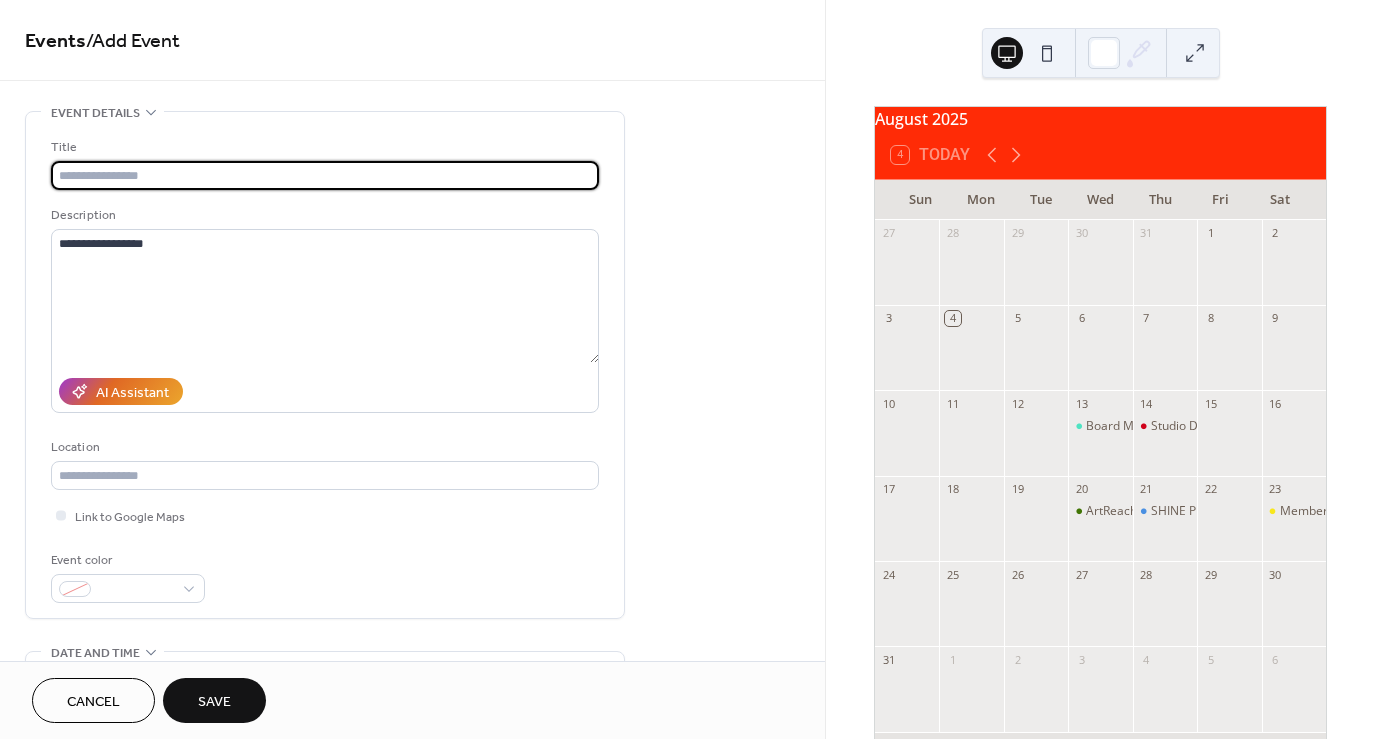 click at bounding box center [325, 175] 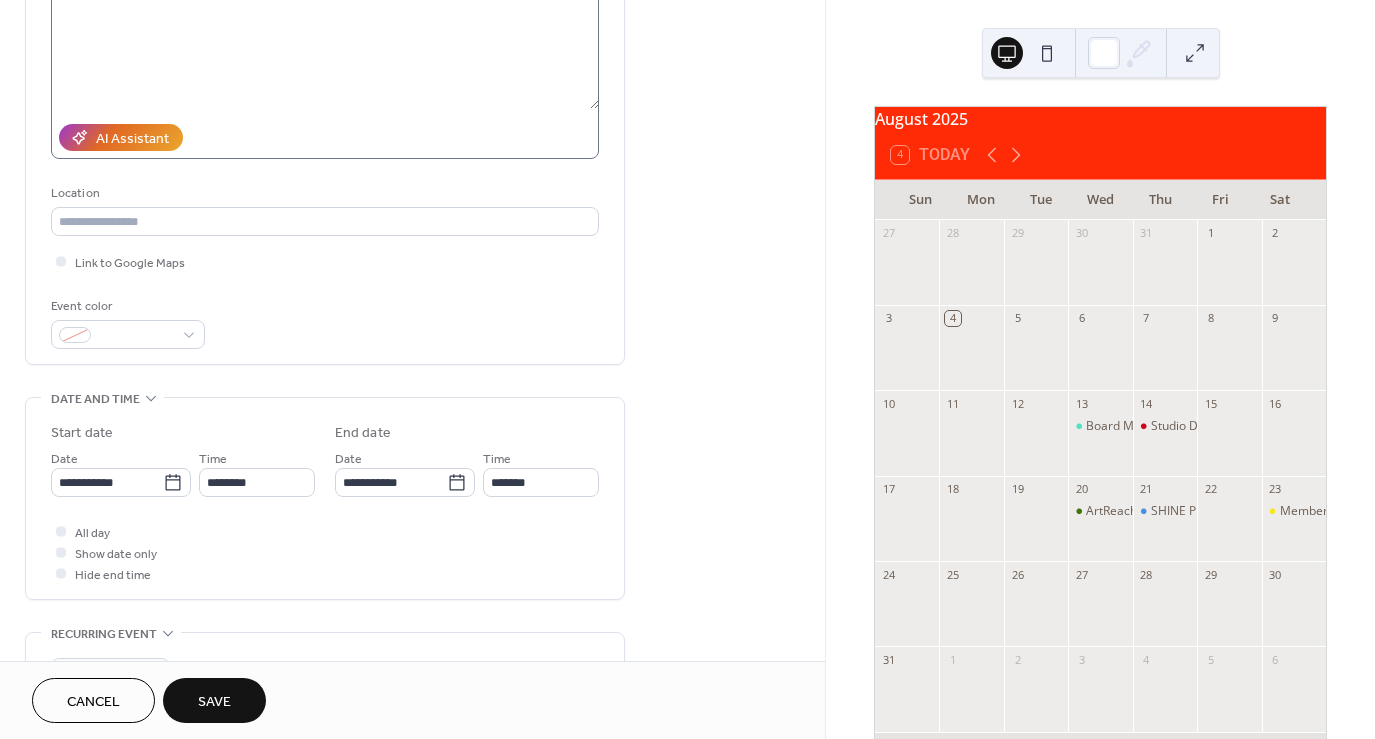 scroll, scrollTop: 257, scrollLeft: 0, axis: vertical 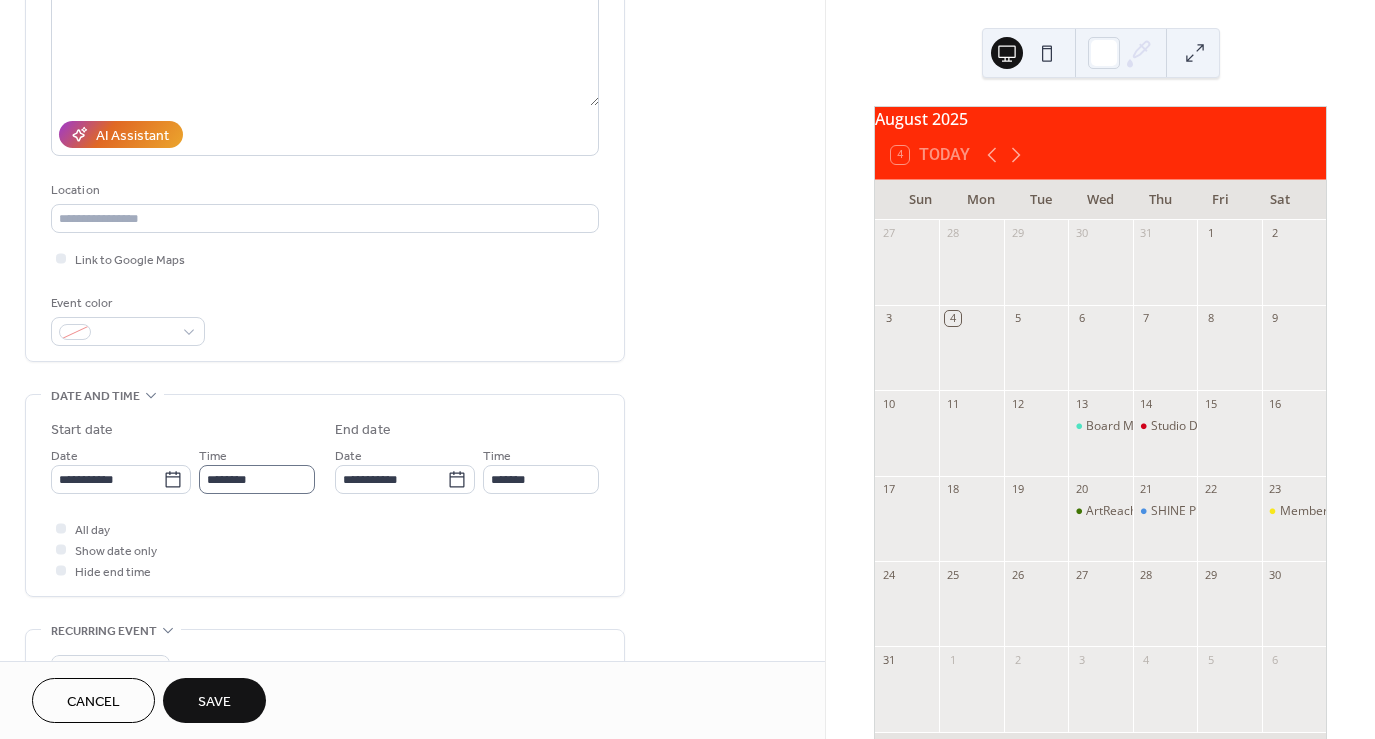 type on "**********" 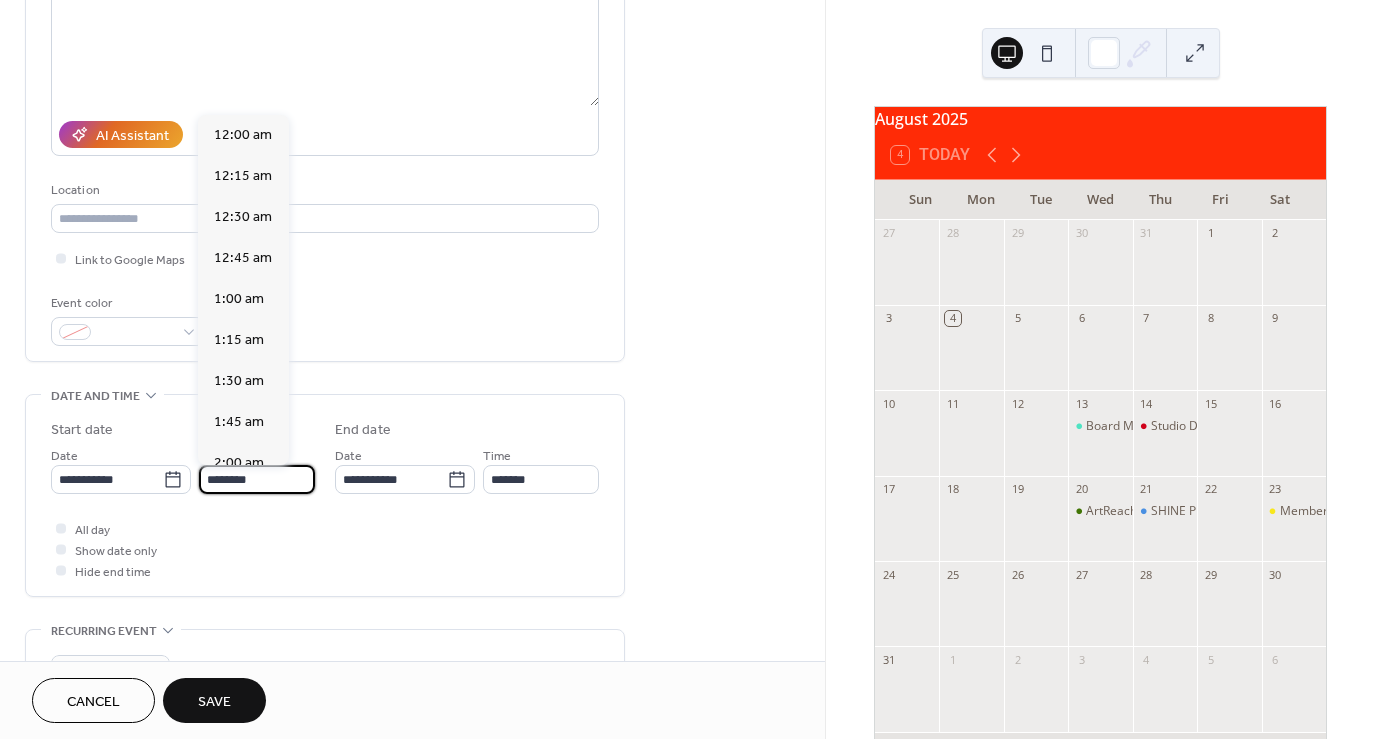 click on "********" at bounding box center [257, 479] 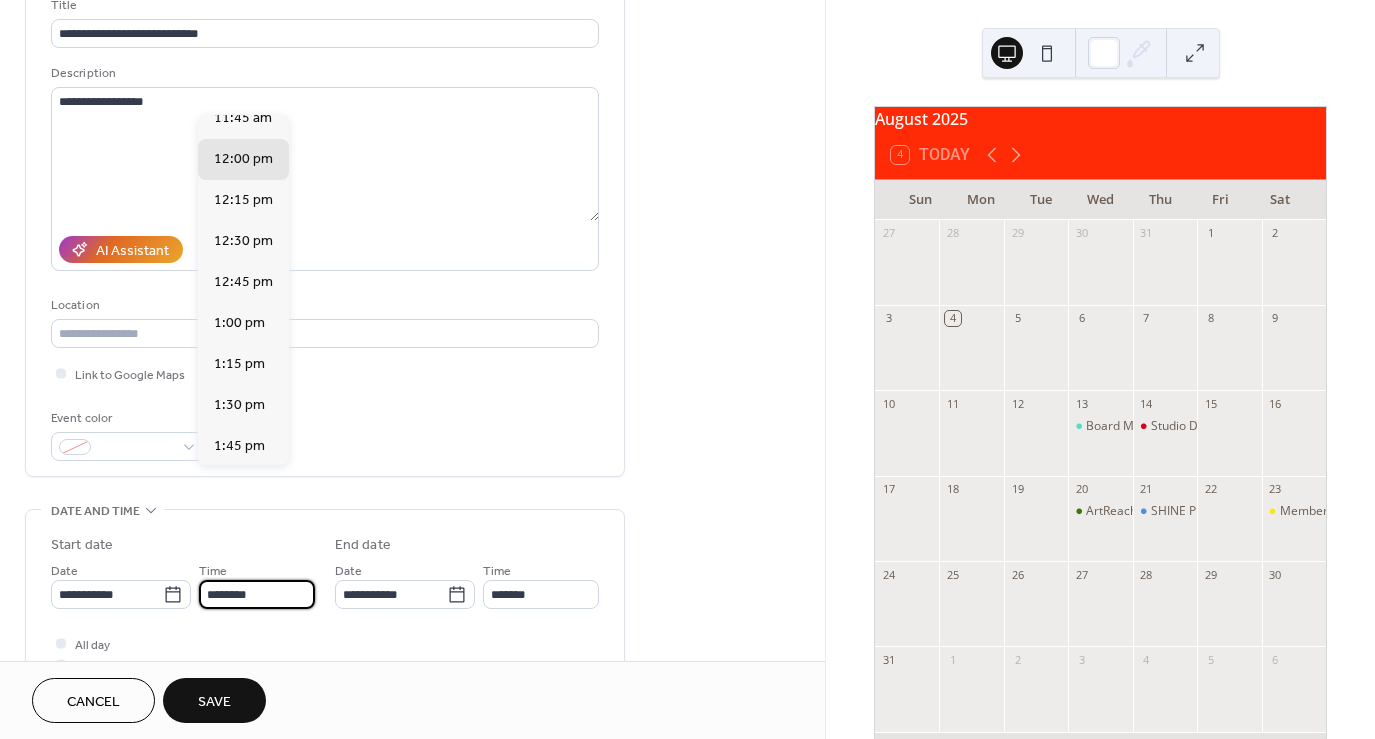 scroll, scrollTop: 149, scrollLeft: 0, axis: vertical 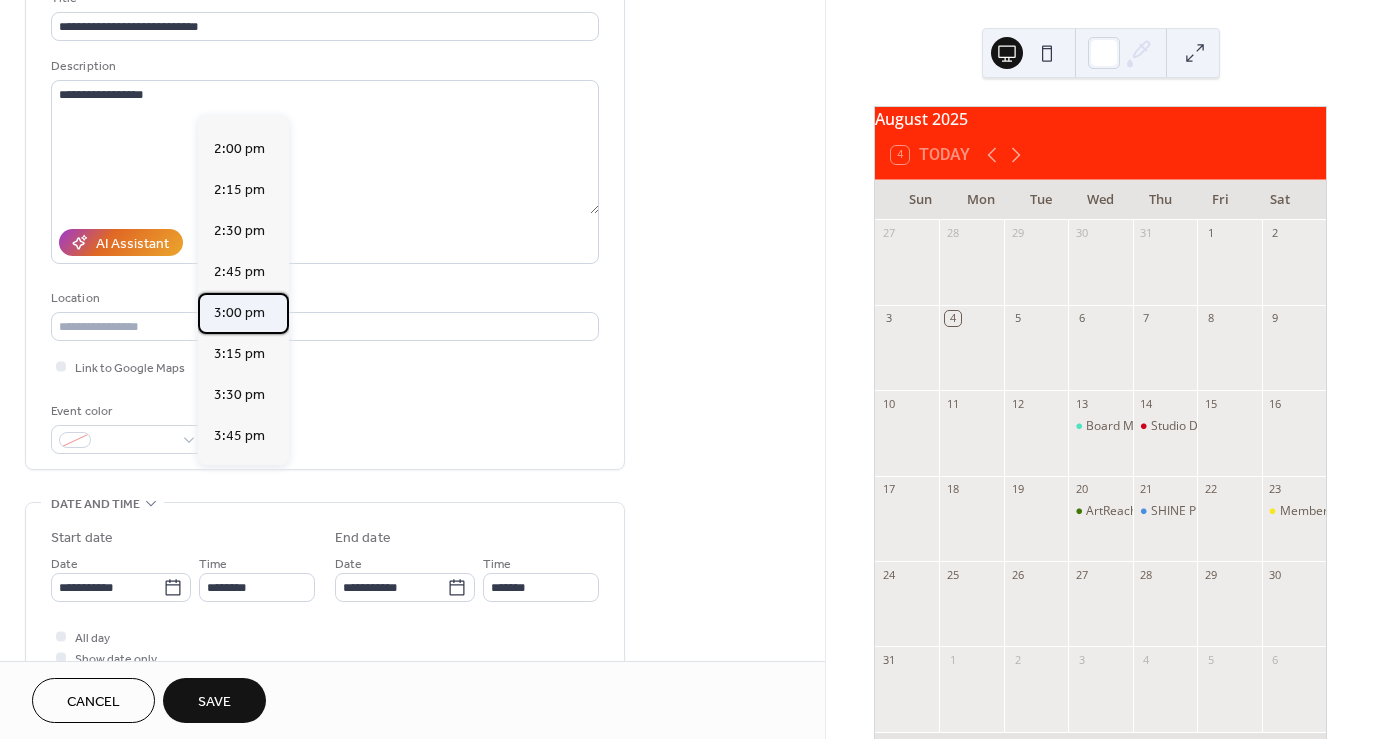 click on "3:00 pm" at bounding box center [239, 313] 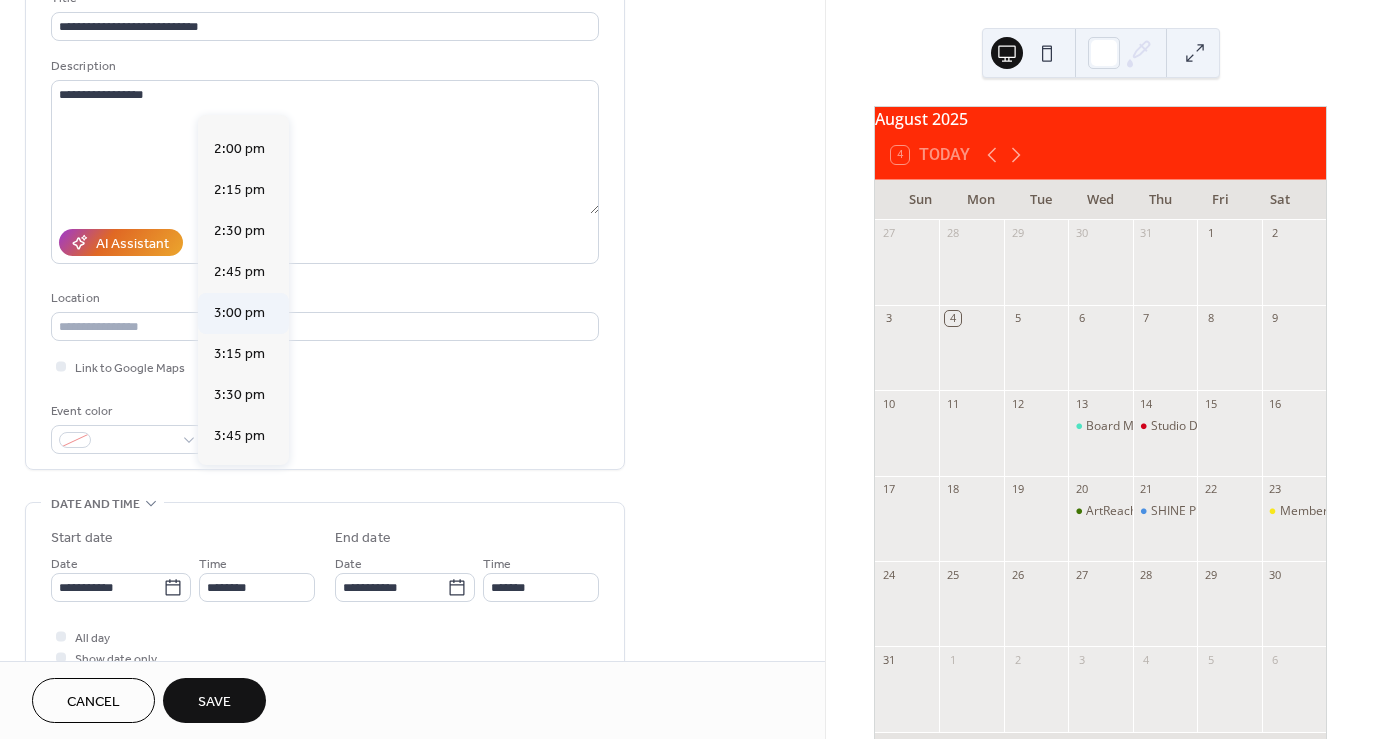 type on "*******" 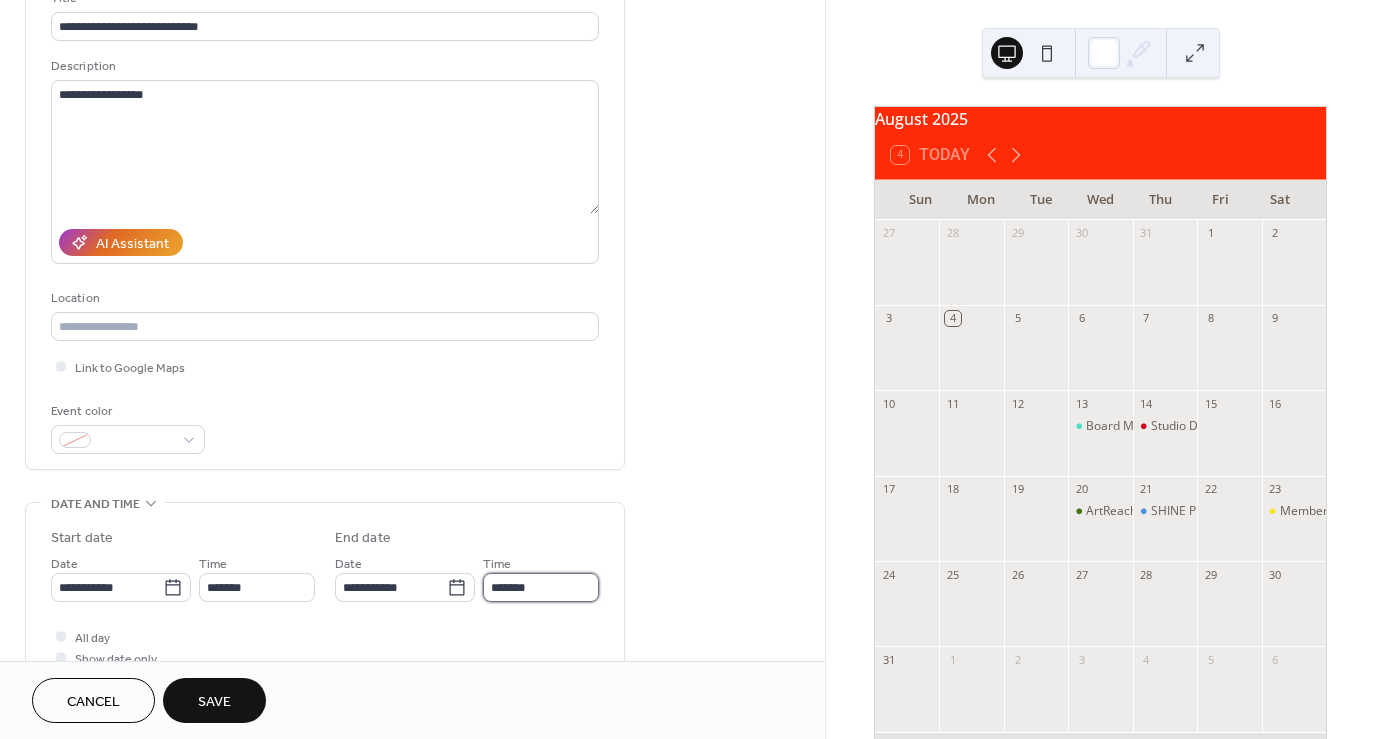 click on "*******" at bounding box center (541, 587) 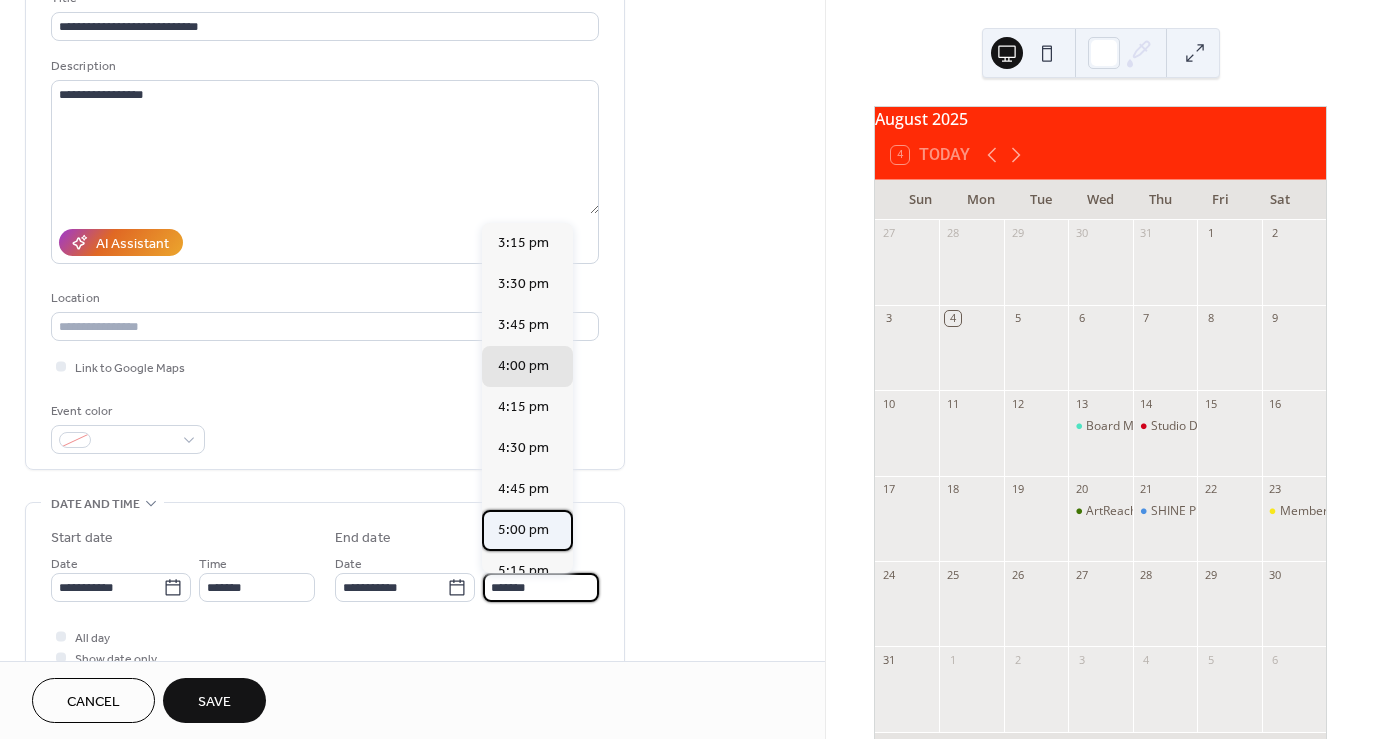 click on "5:00 pm" at bounding box center [523, 530] 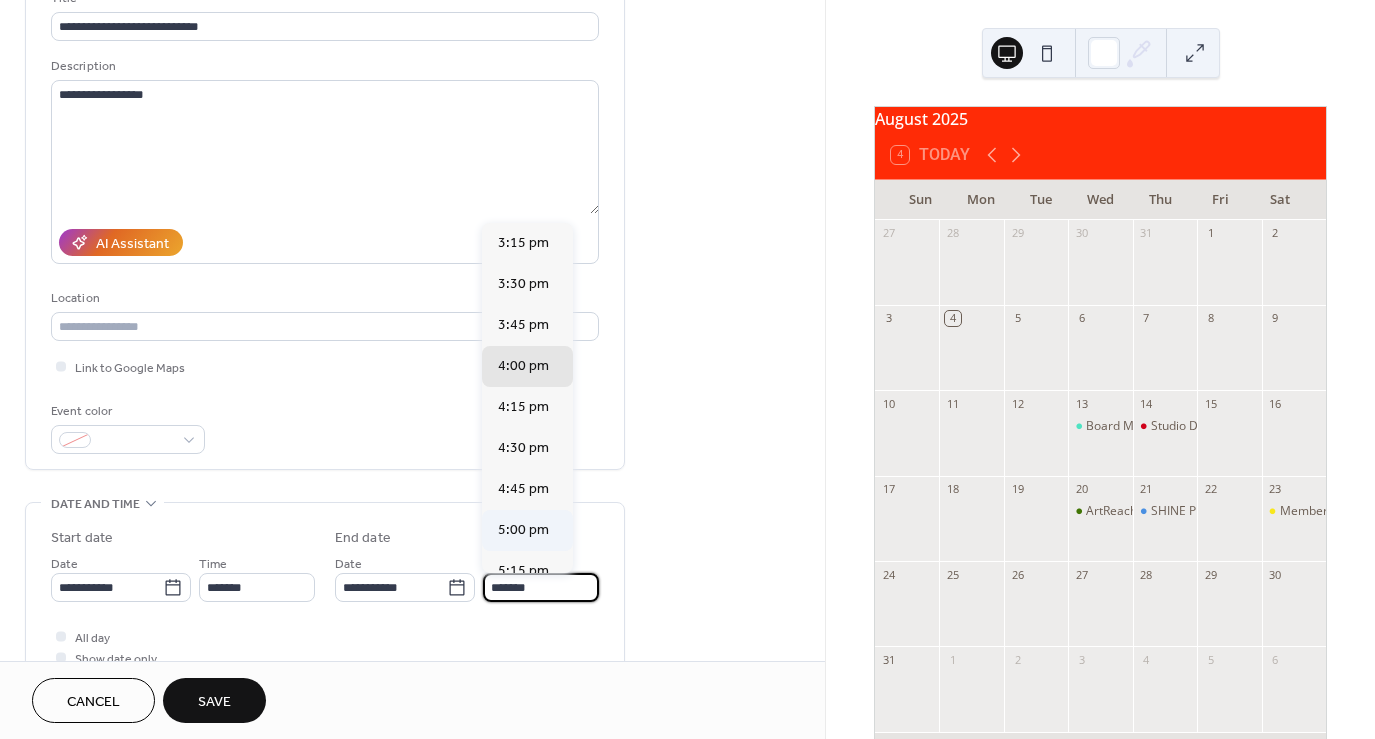 type on "*******" 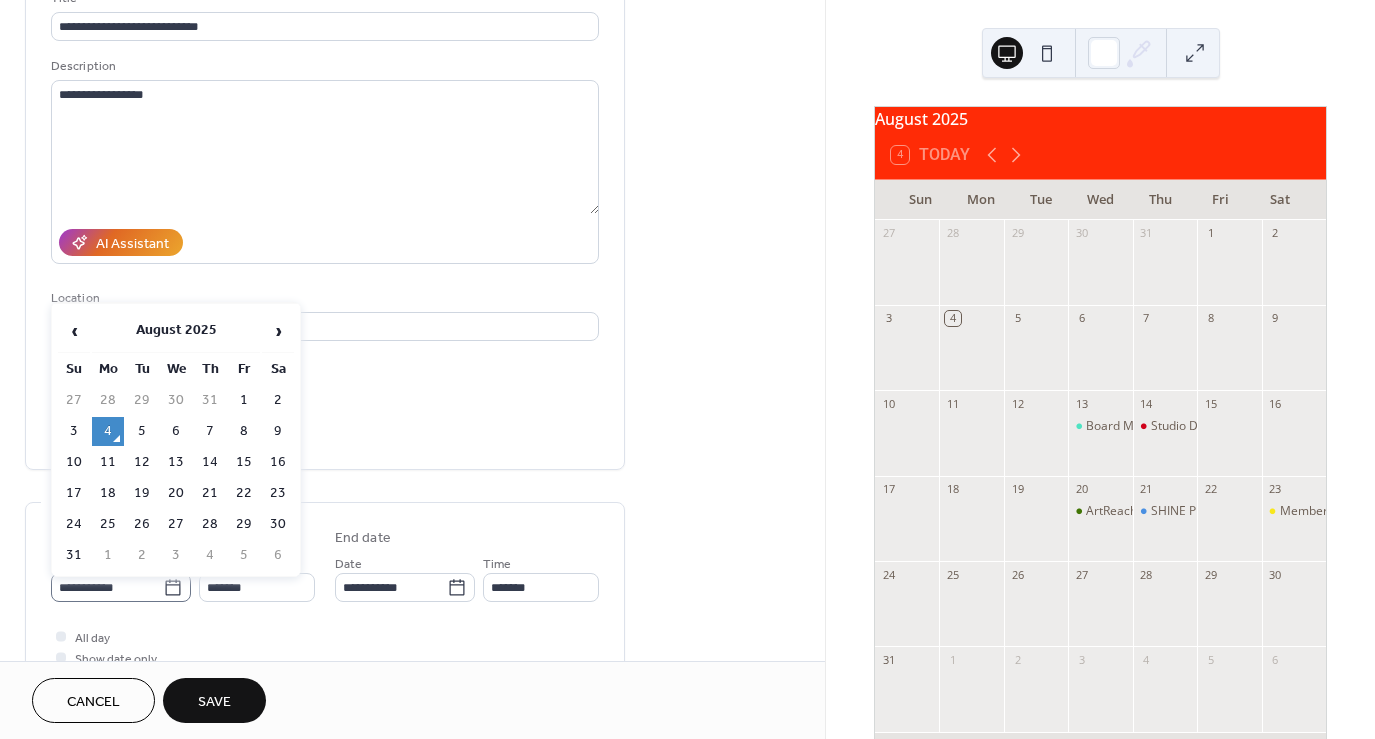 click 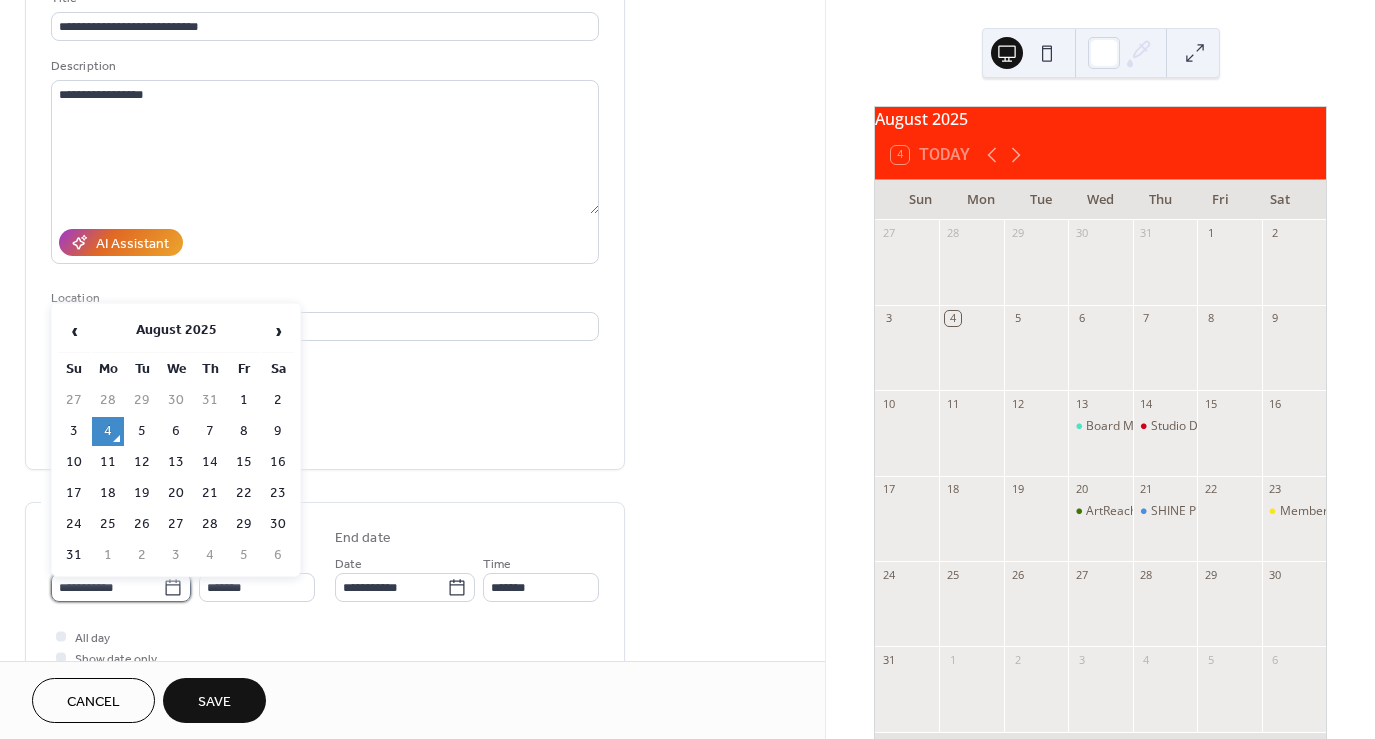 click on "**********" at bounding box center [107, 587] 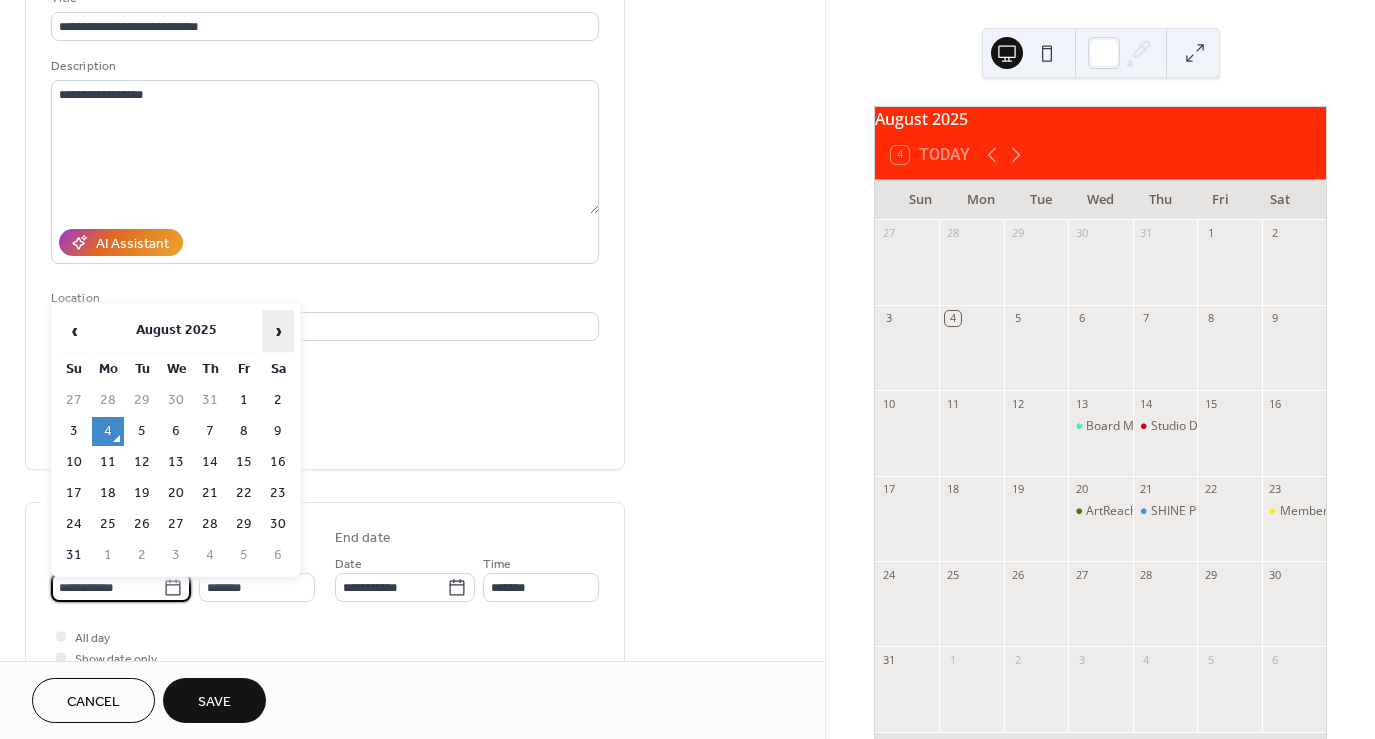 click on "›" at bounding box center [278, 331] 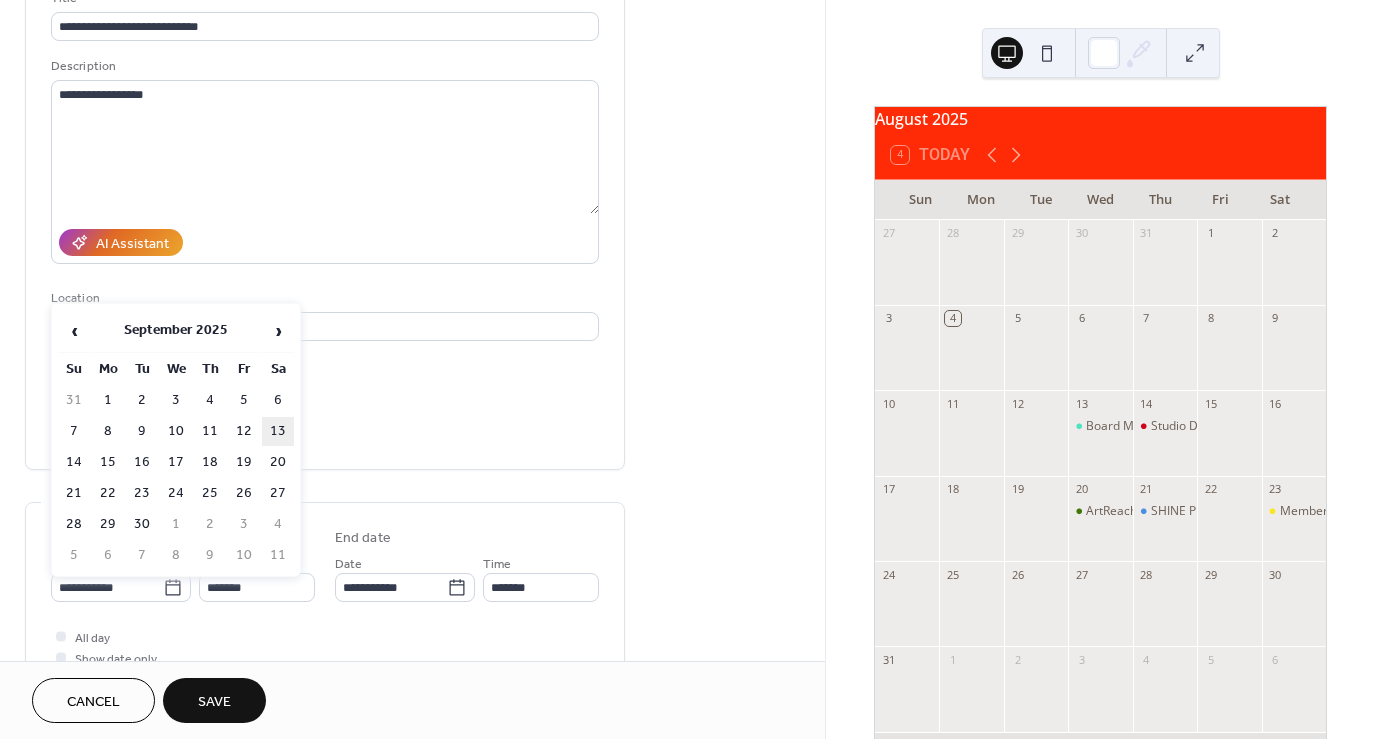 click on "13" at bounding box center (278, 431) 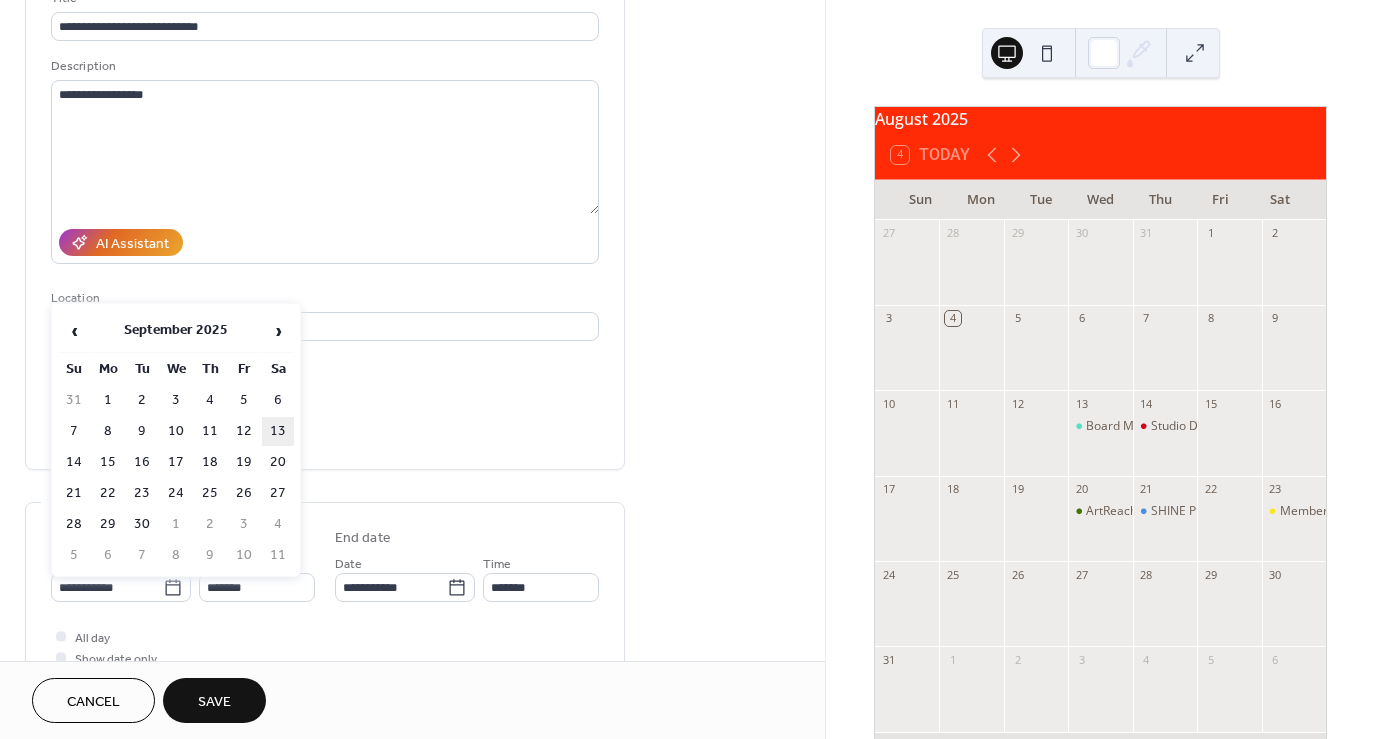 type on "**********" 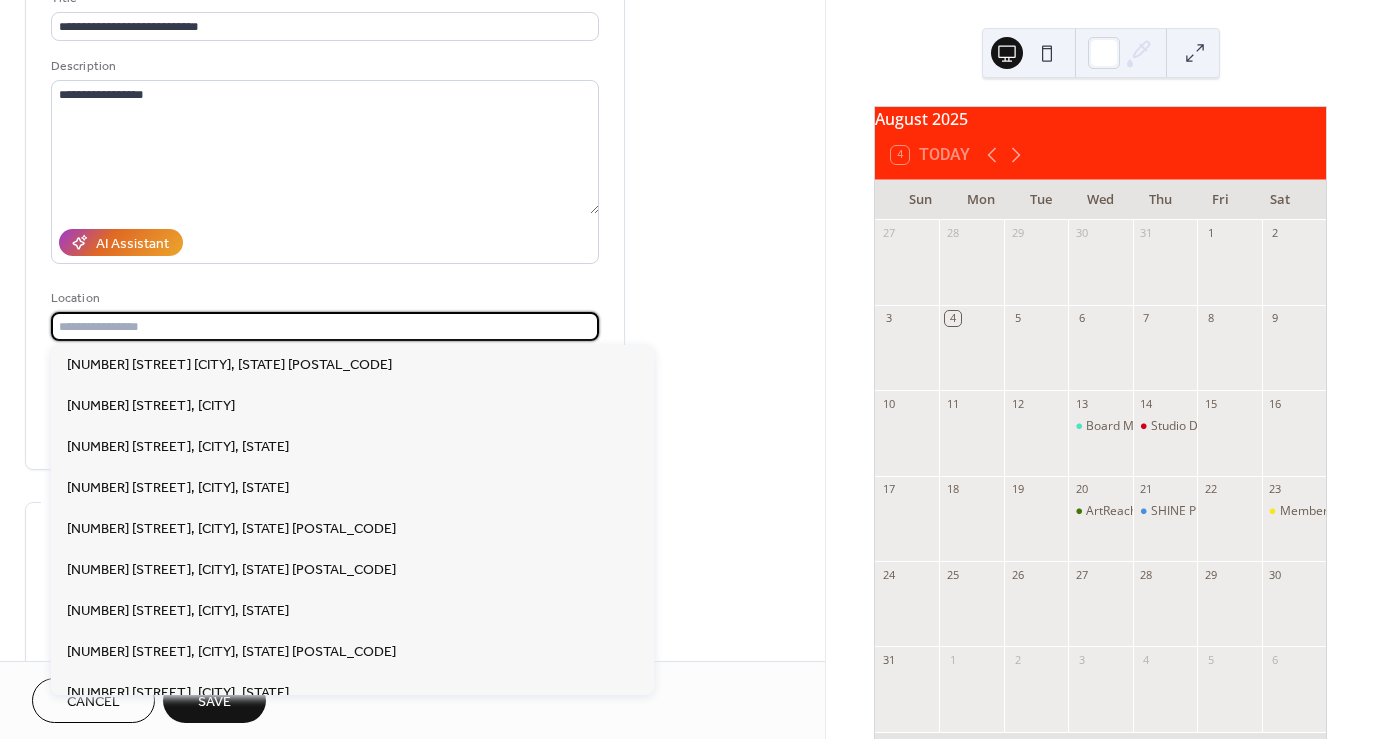 click at bounding box center [325, 326] 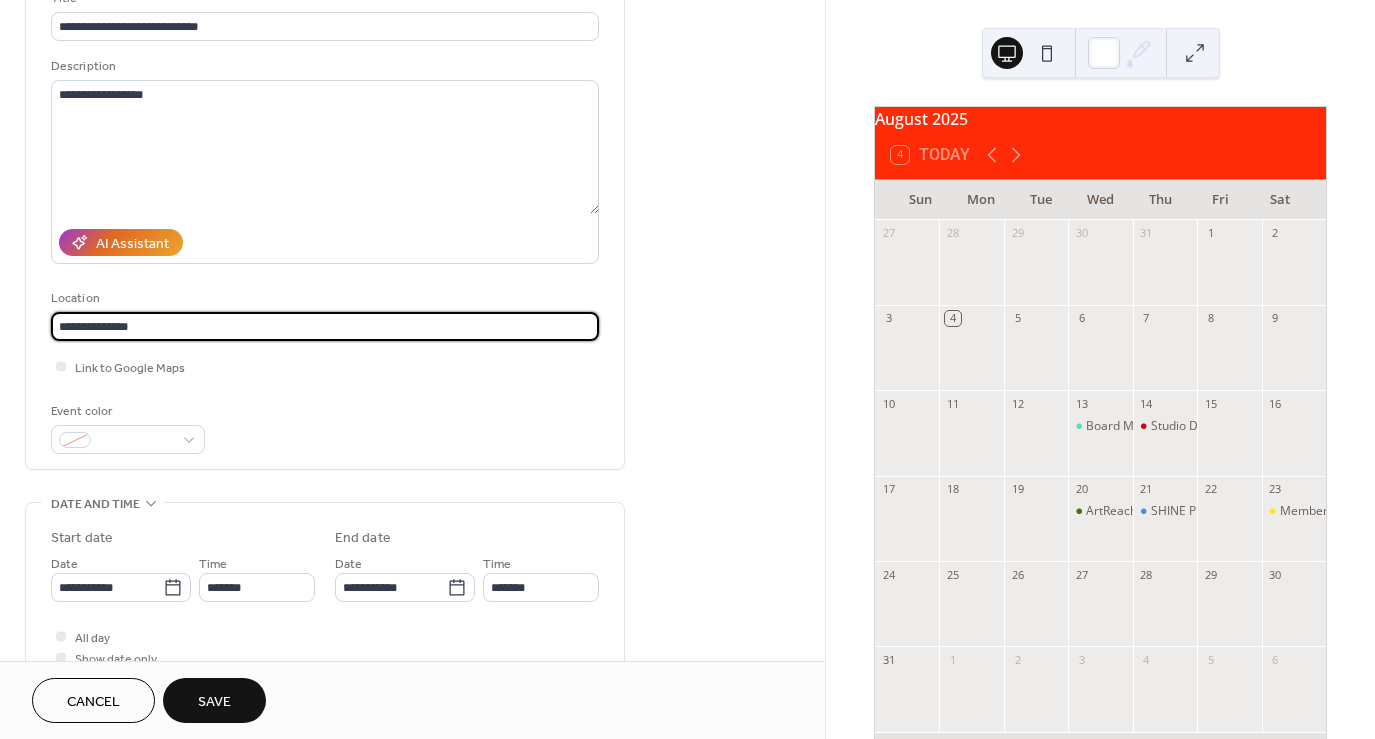 type on "**********" 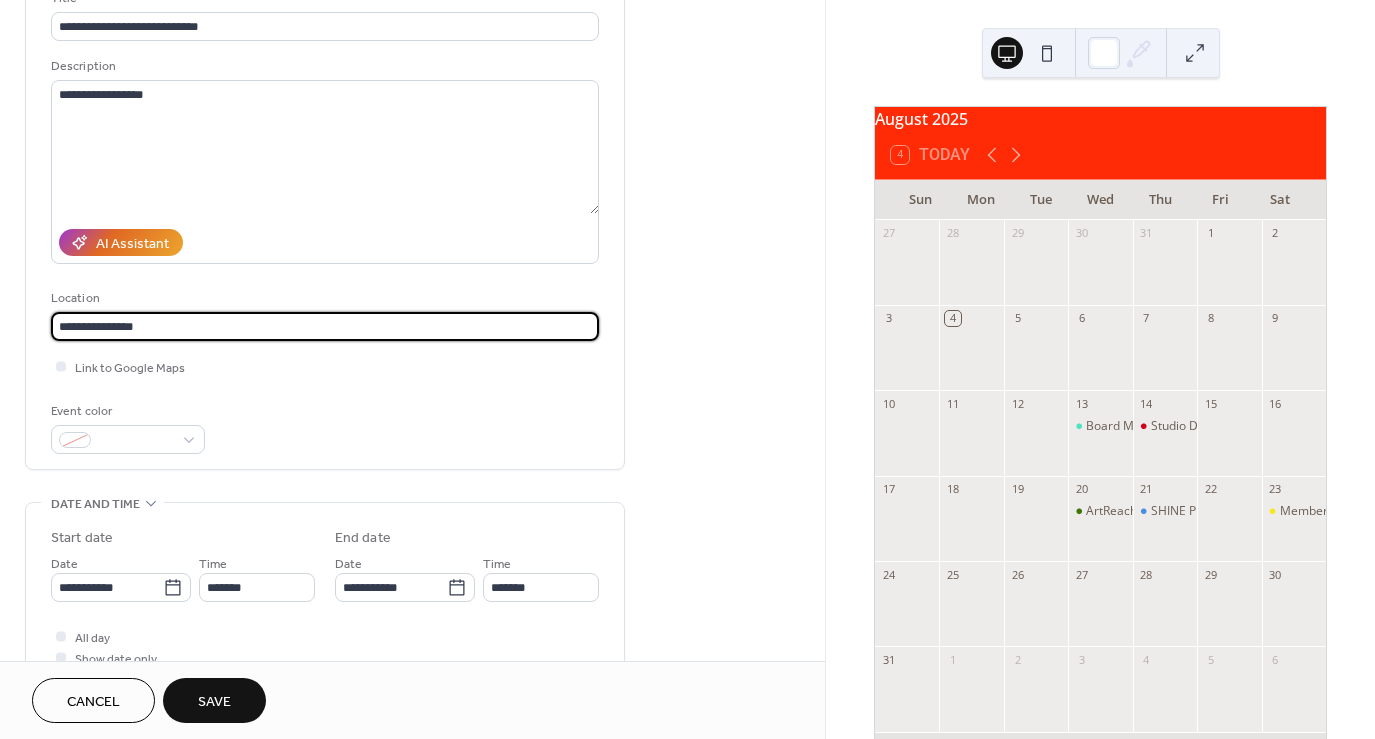 click on "**********" at bounding box center (325, 326) 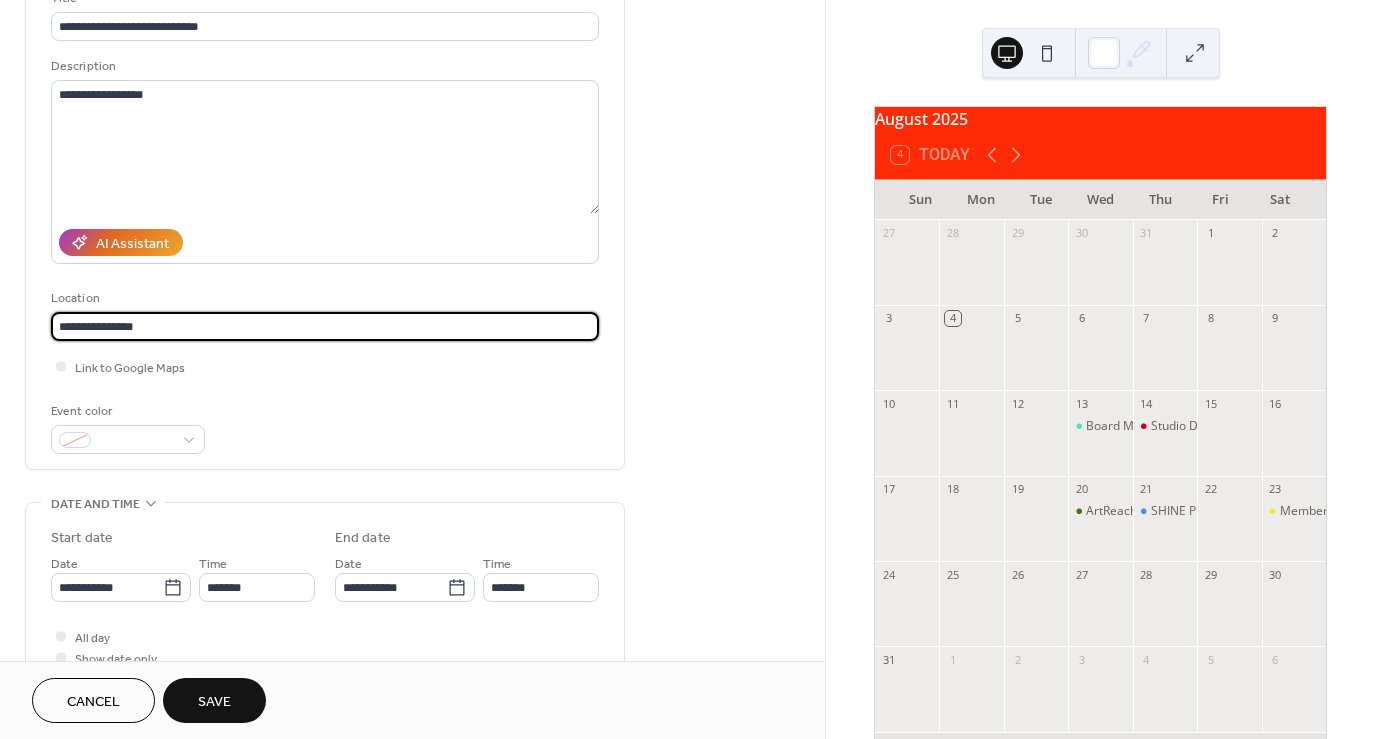 scroll, scrollTop: 1, scrollLeft: 0, axis: vertical 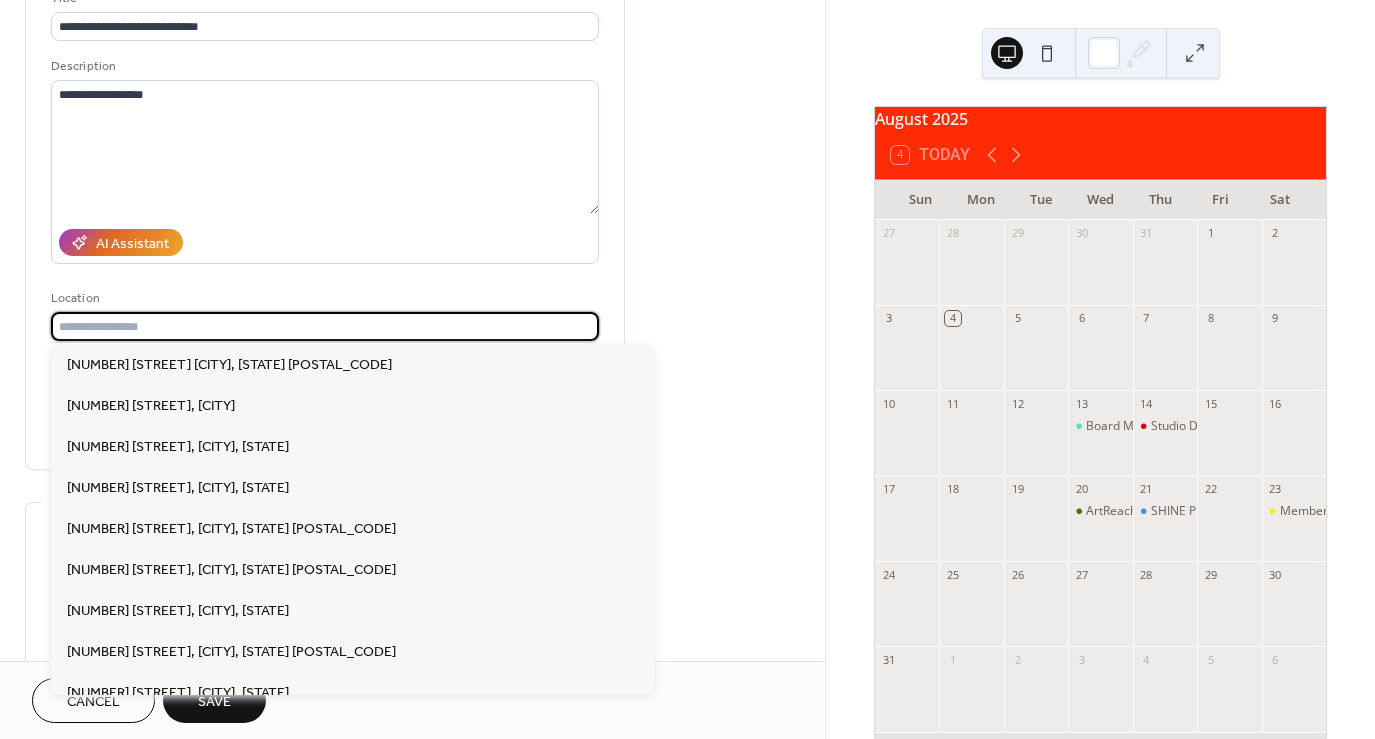click at bounding box center [325, 326] 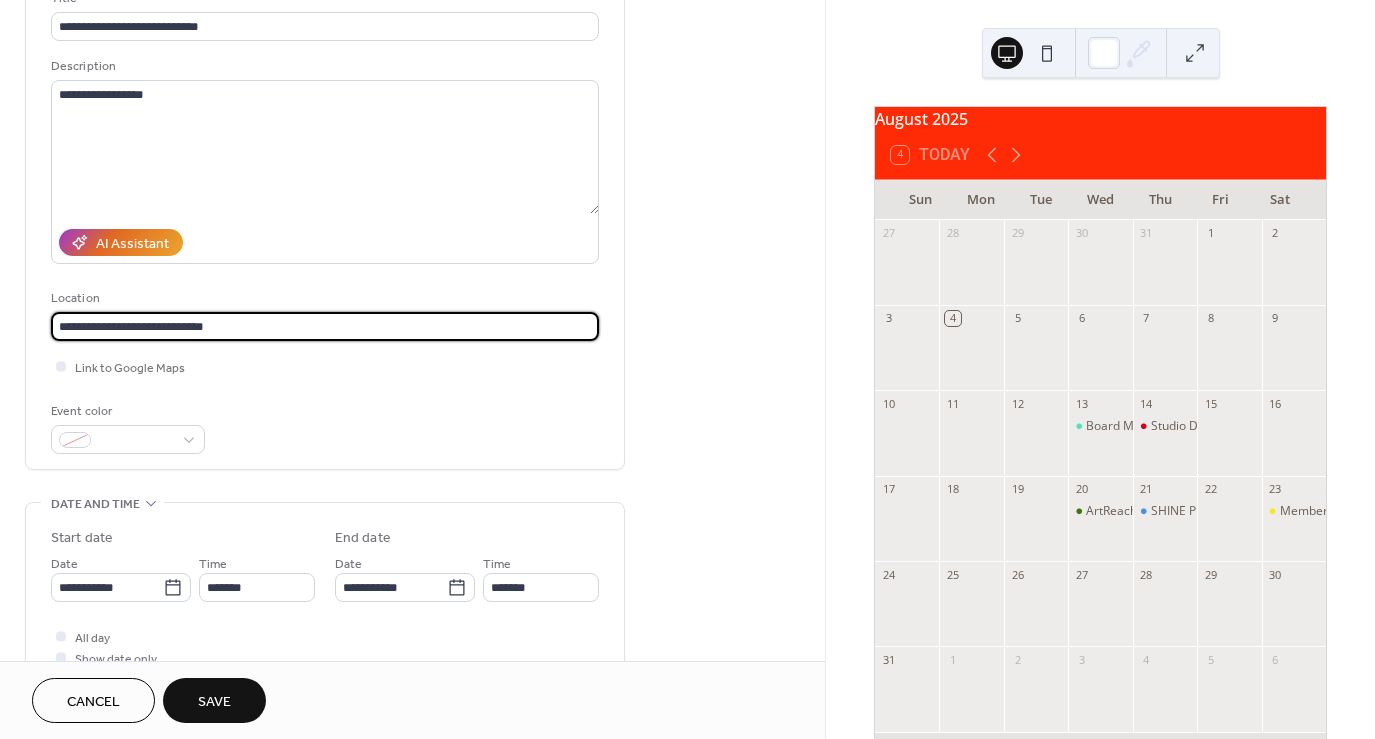 type on "**********" 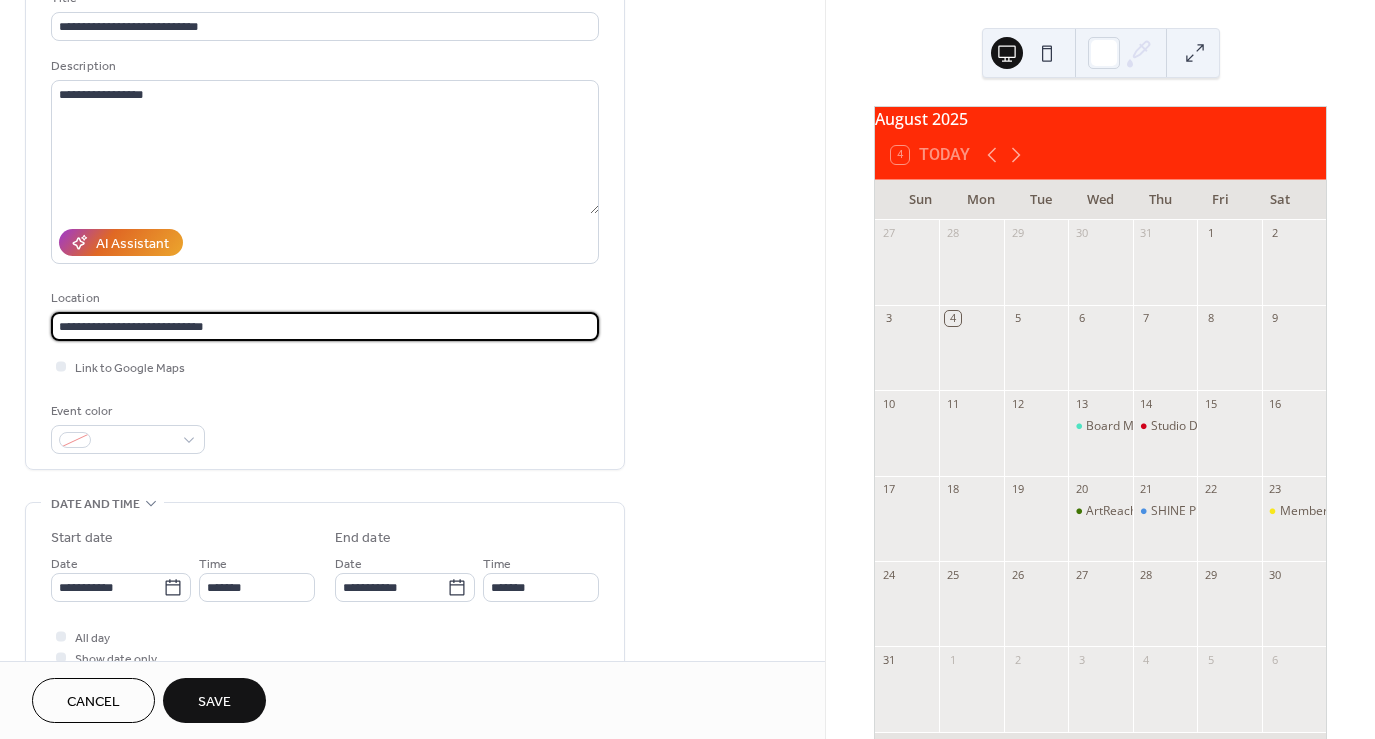 click on "Save" at bounding box center [214, 700] 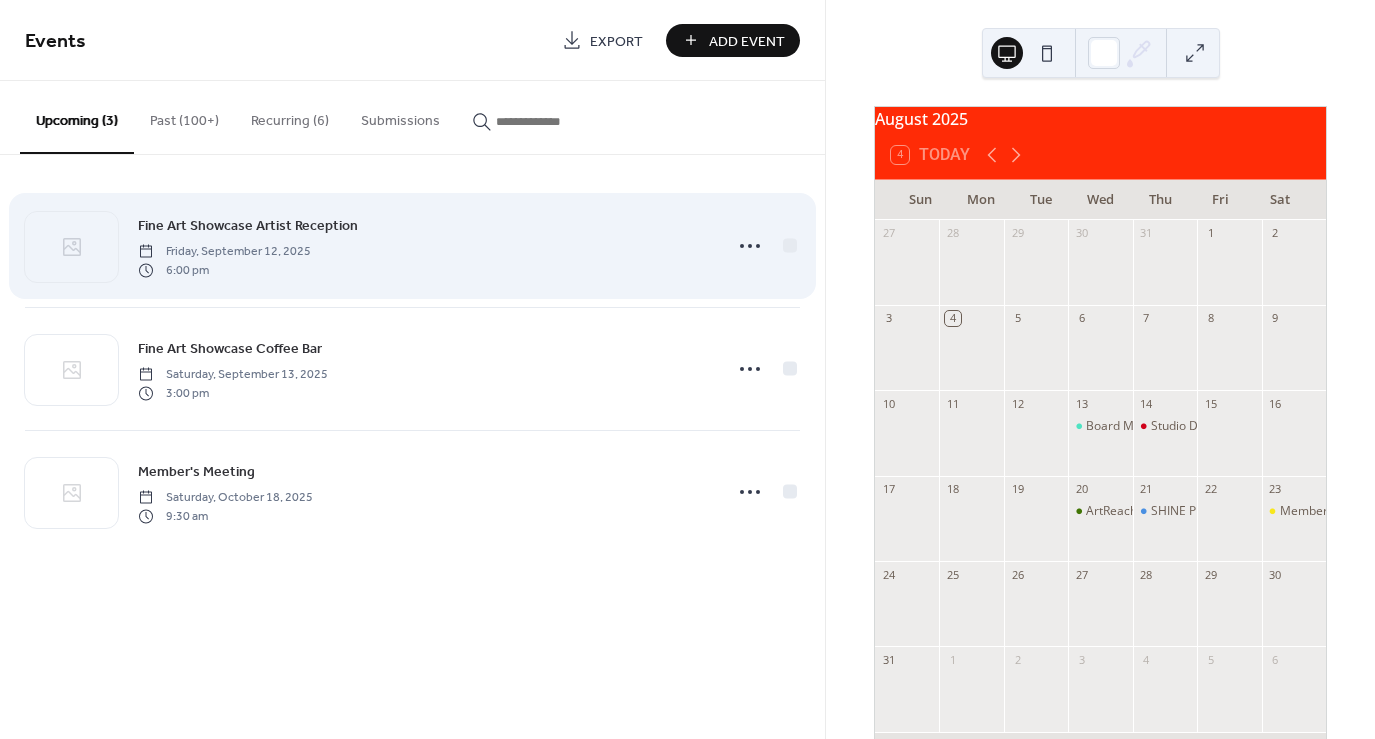 click on "Fine Art Showcase Artist Reception" at bounding box center (248, 226) 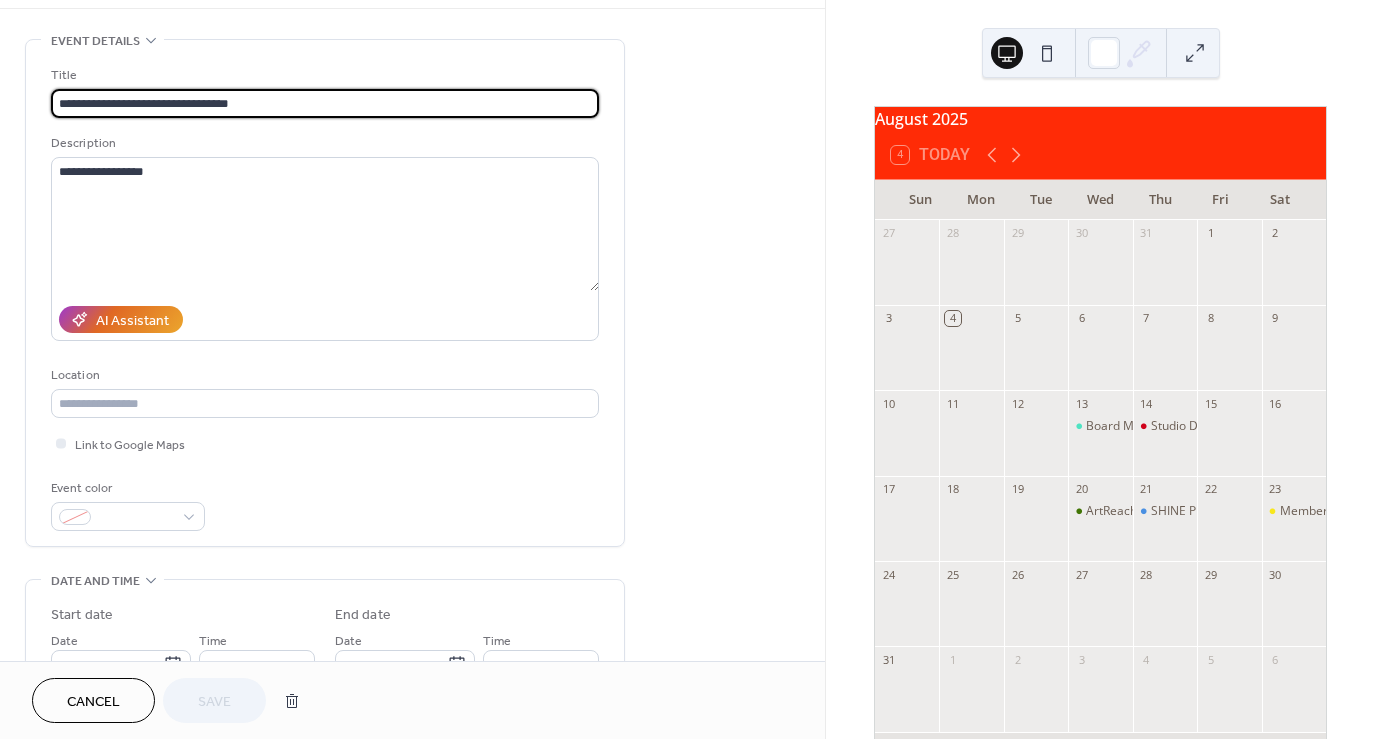 scroll, scrollTop: 73, scrollLeft: 0, axis: vertical 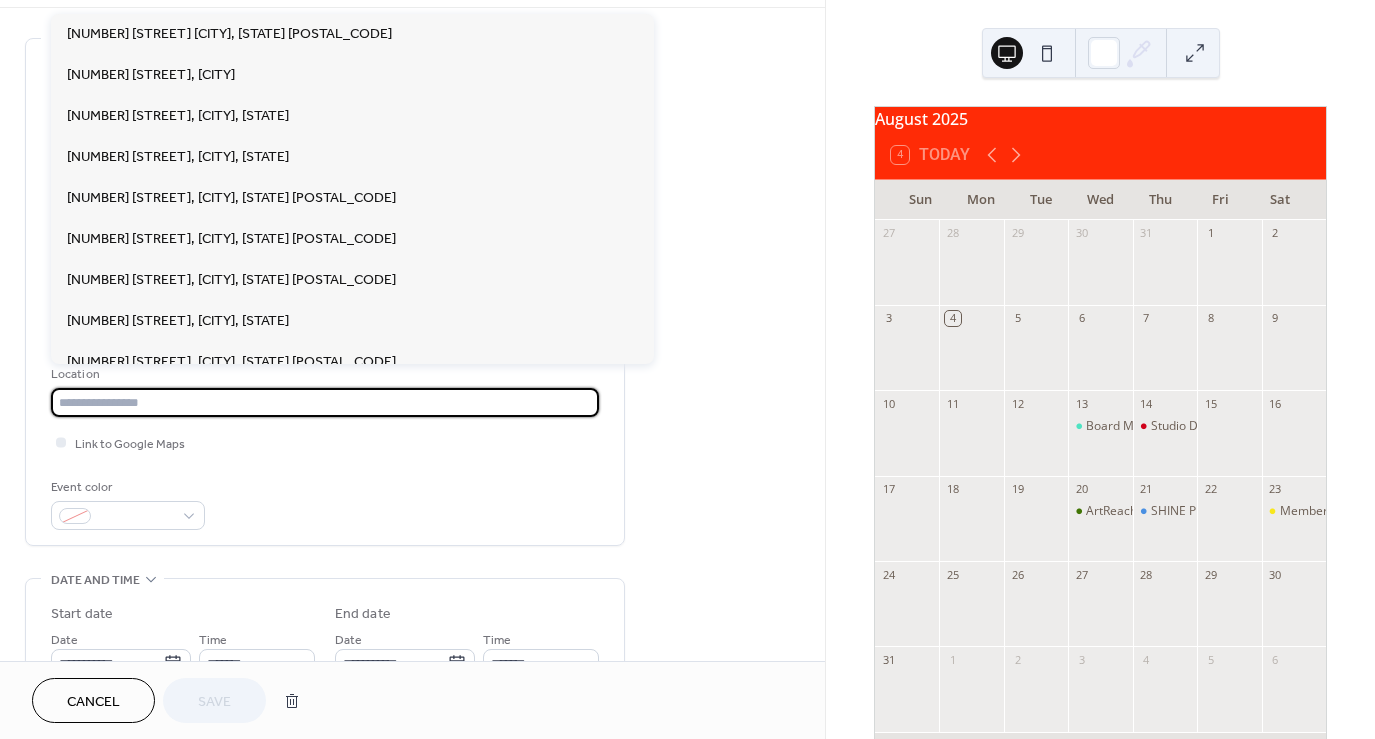 click at bounding box center (325, 402) 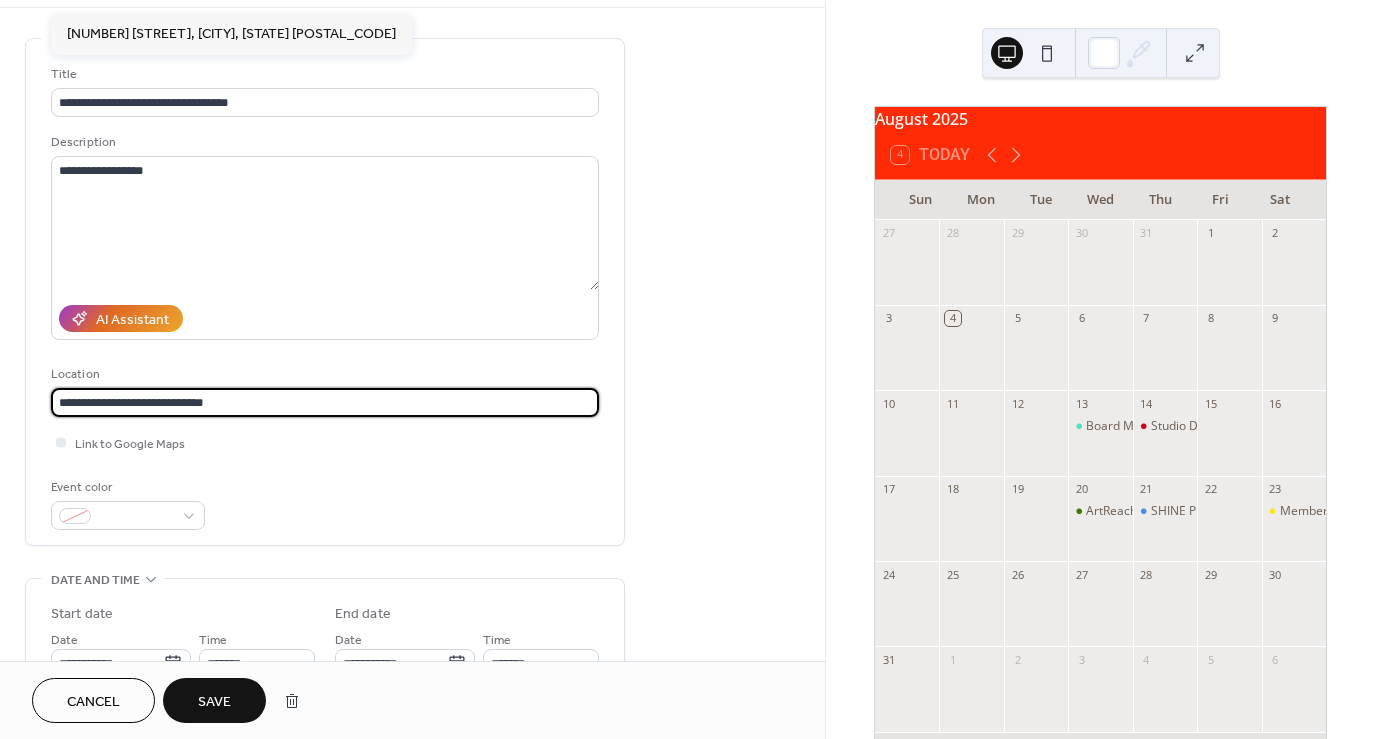 type on "**********" 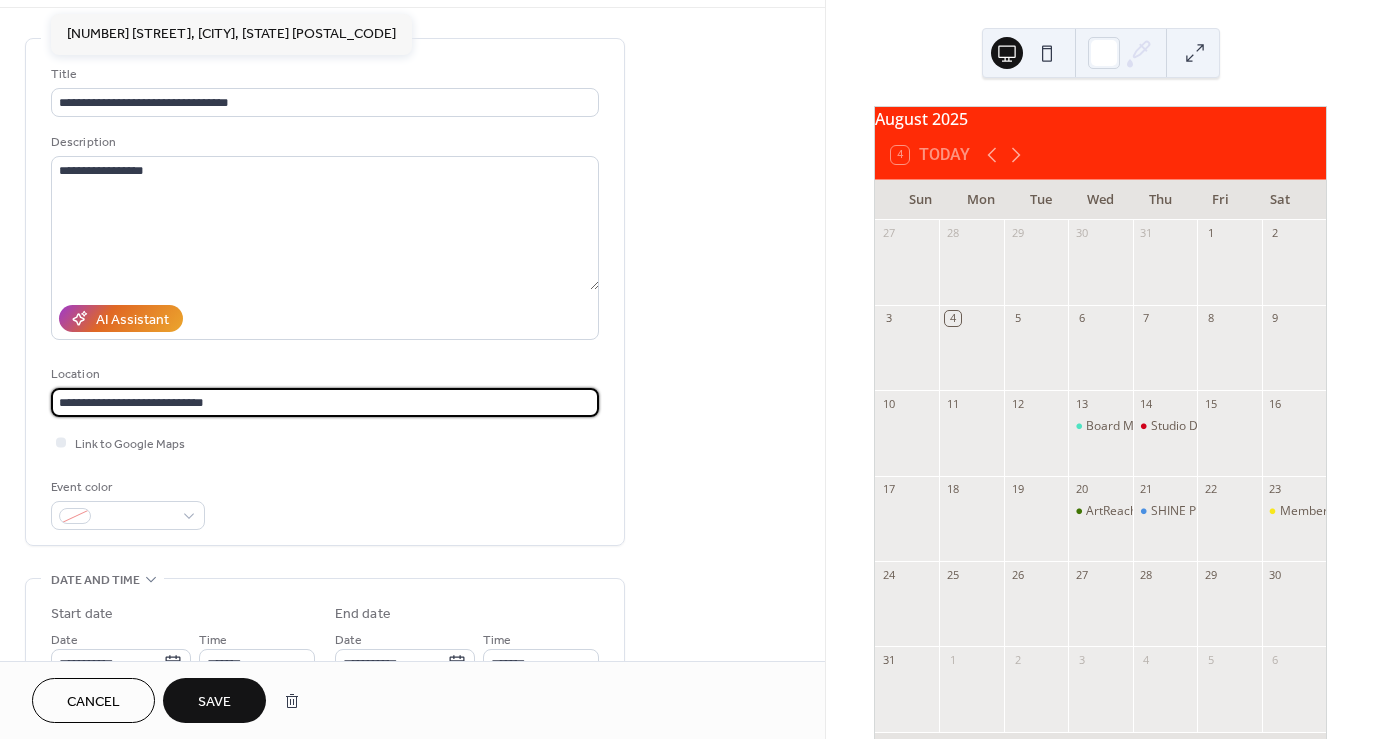 click on "Save" at bounding box center [214, 700] 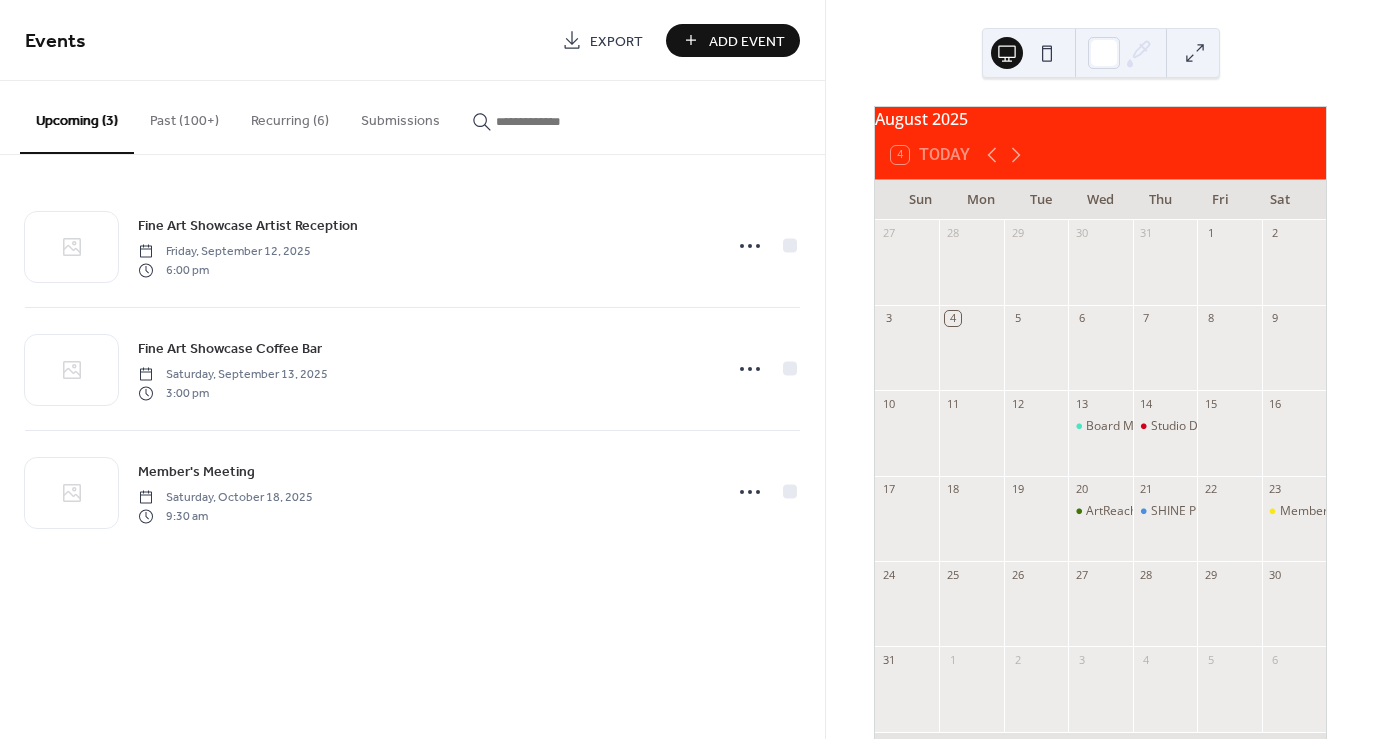 click on "Add Event" at bounding box center [747, 41] 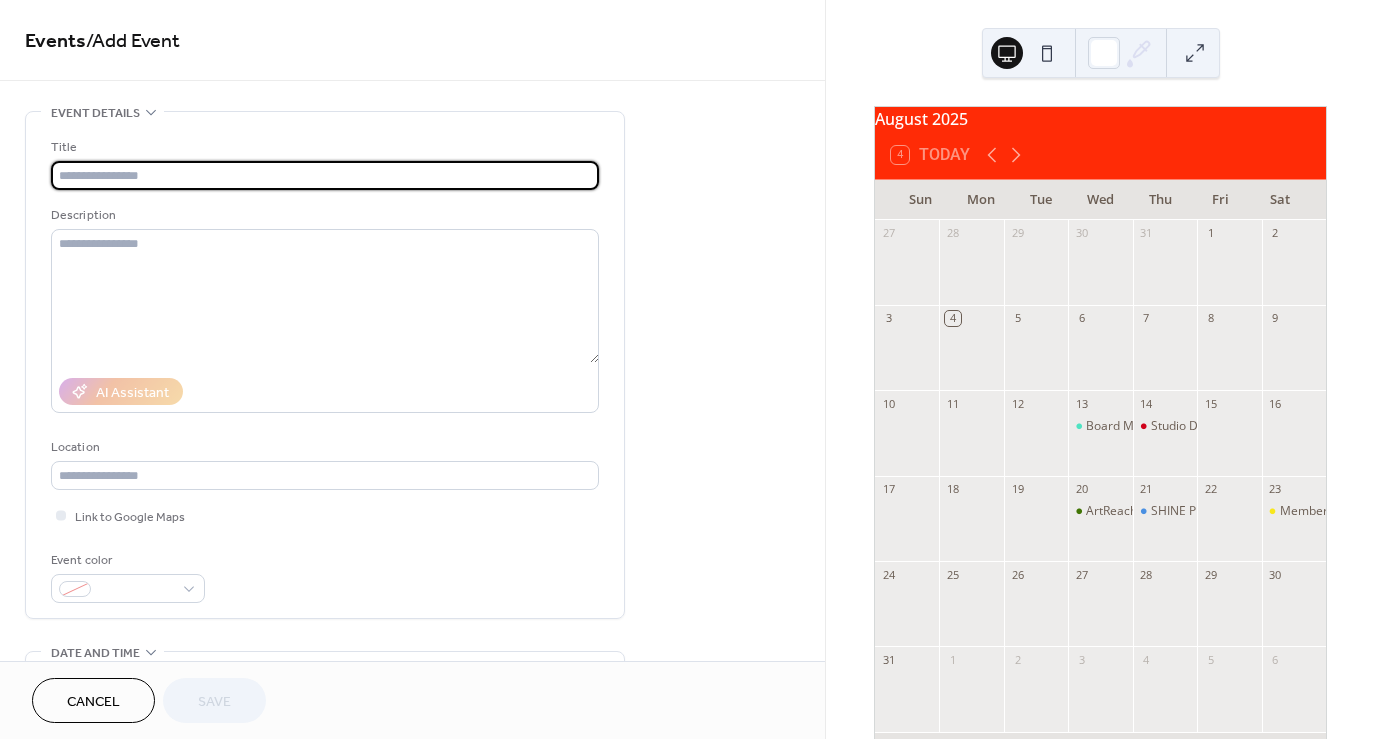 click at bounding box center [325, 175] 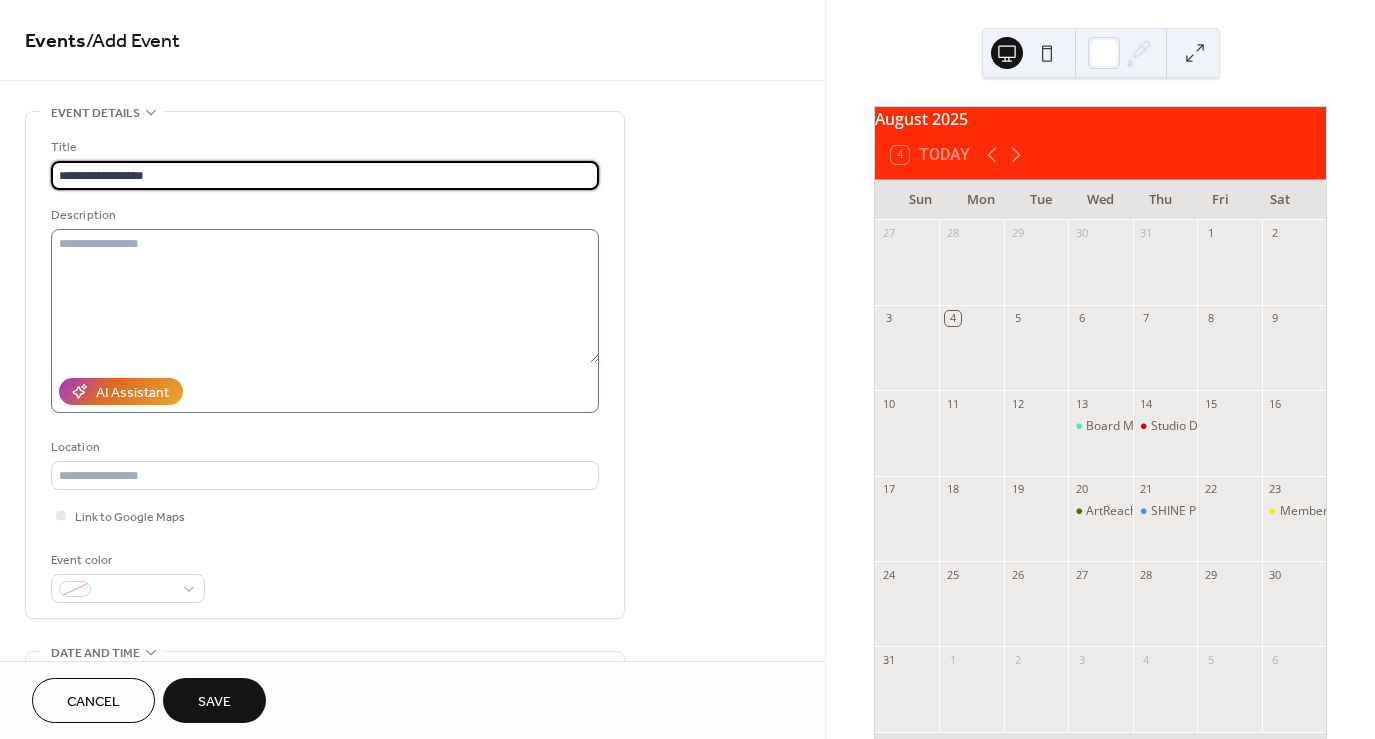 type on "**********" 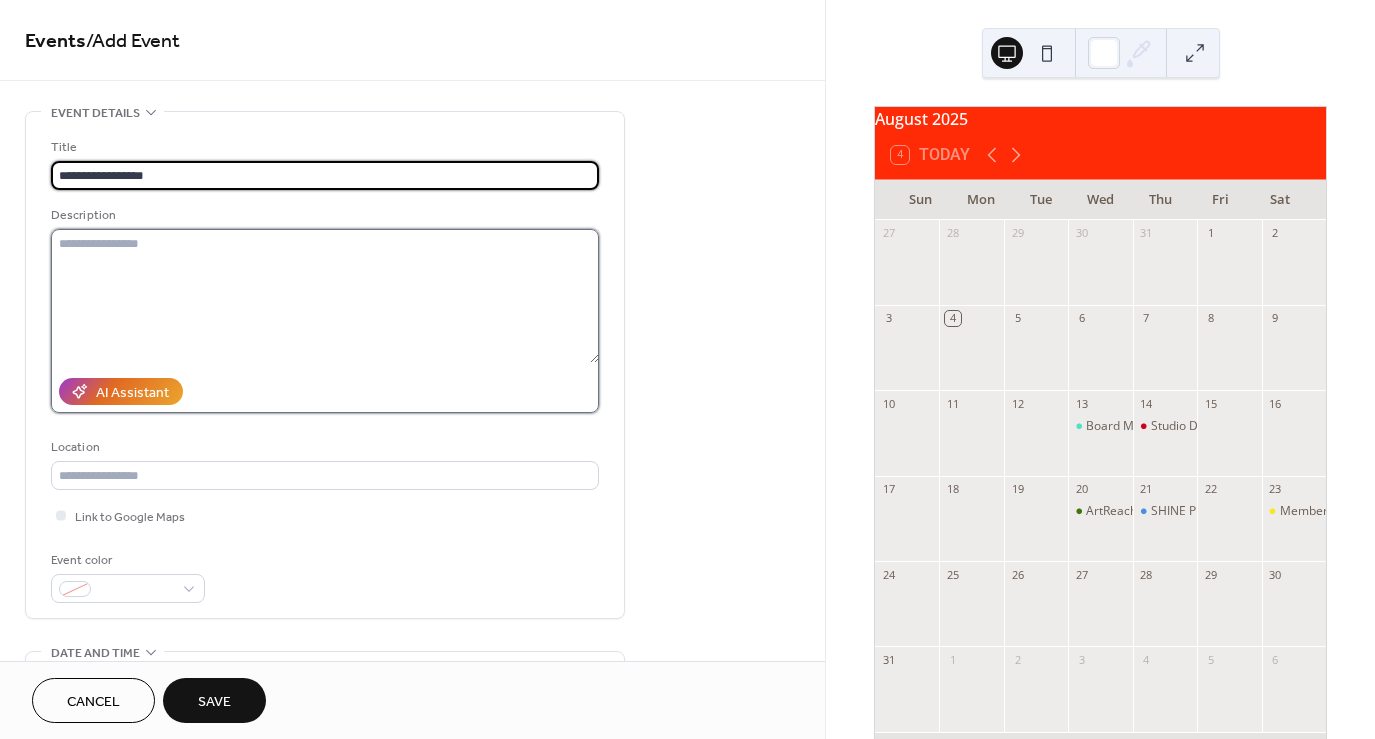 click at bounding box center (325, 296) 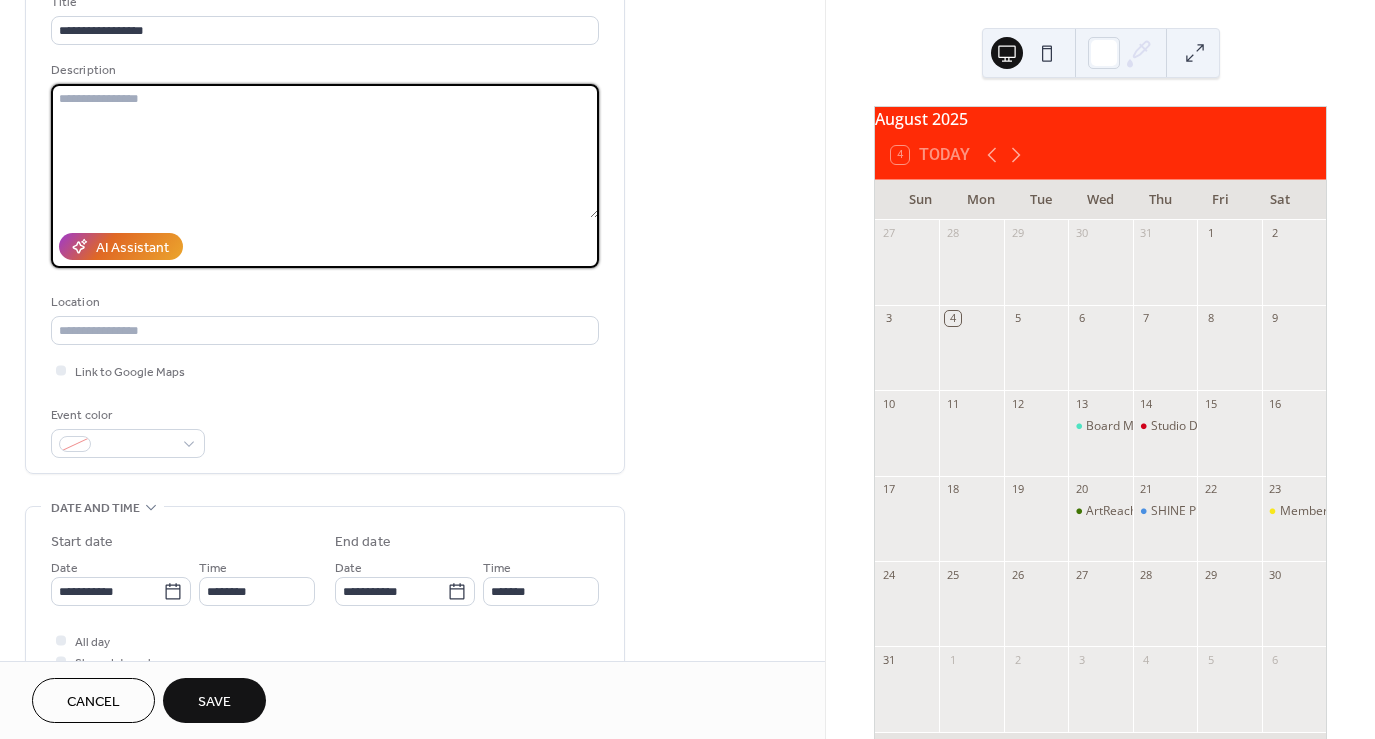 scroll, scrollTop: 153, scrollLeft: 0, axis: vertical 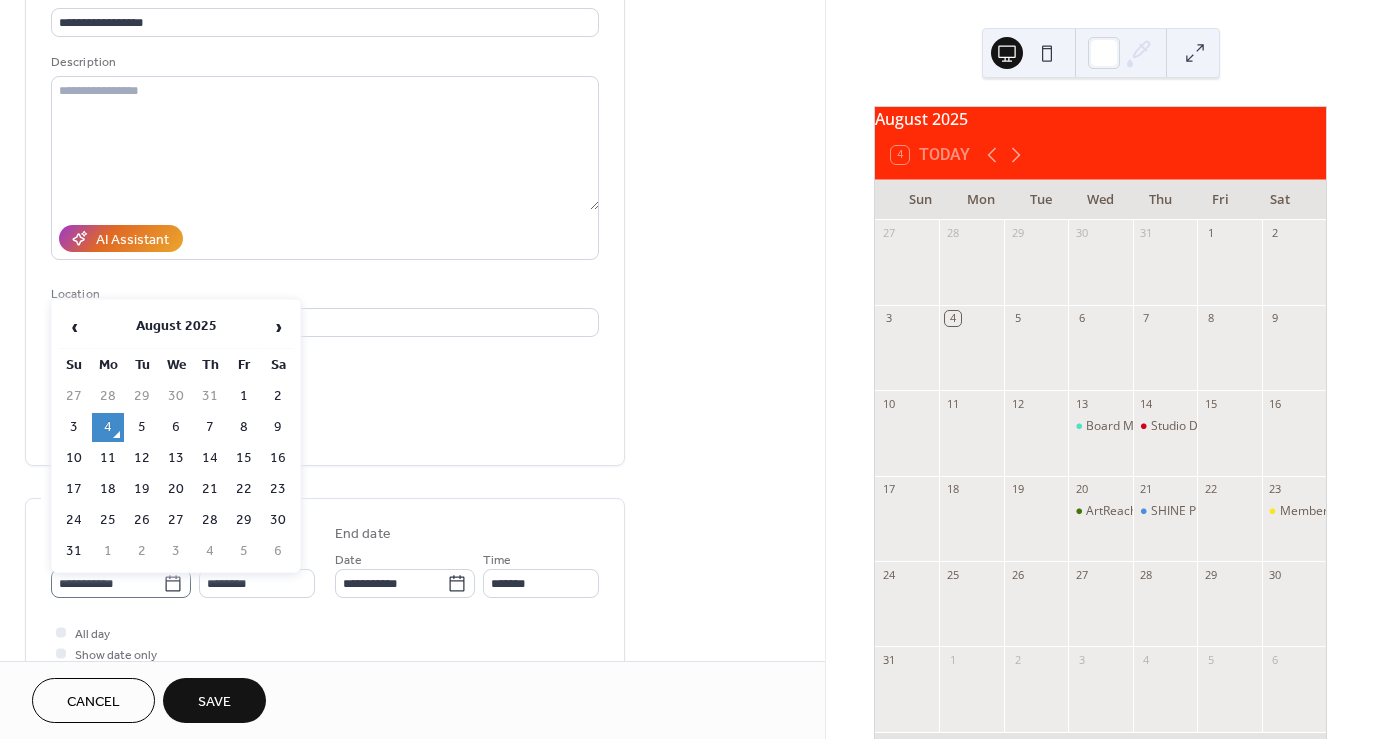 click 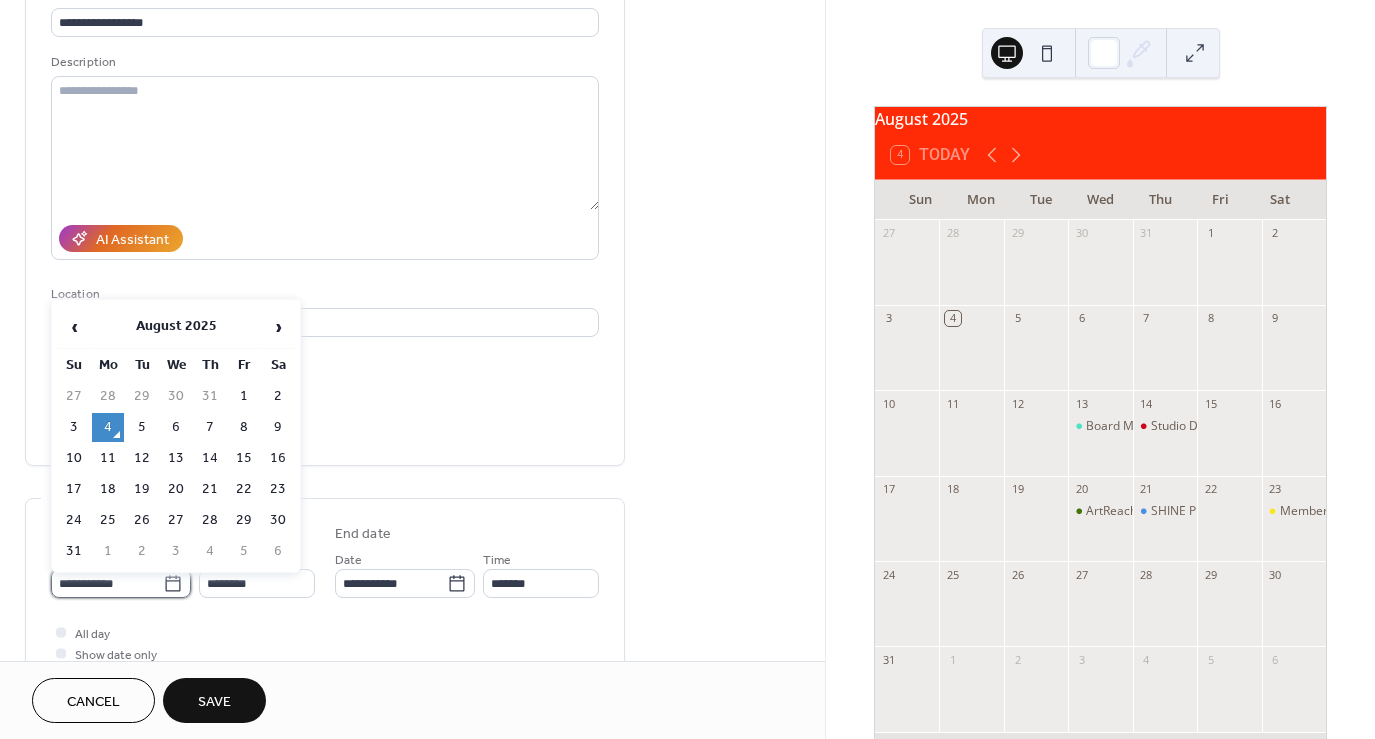 click on "**********" at bounding box center (107, 583) 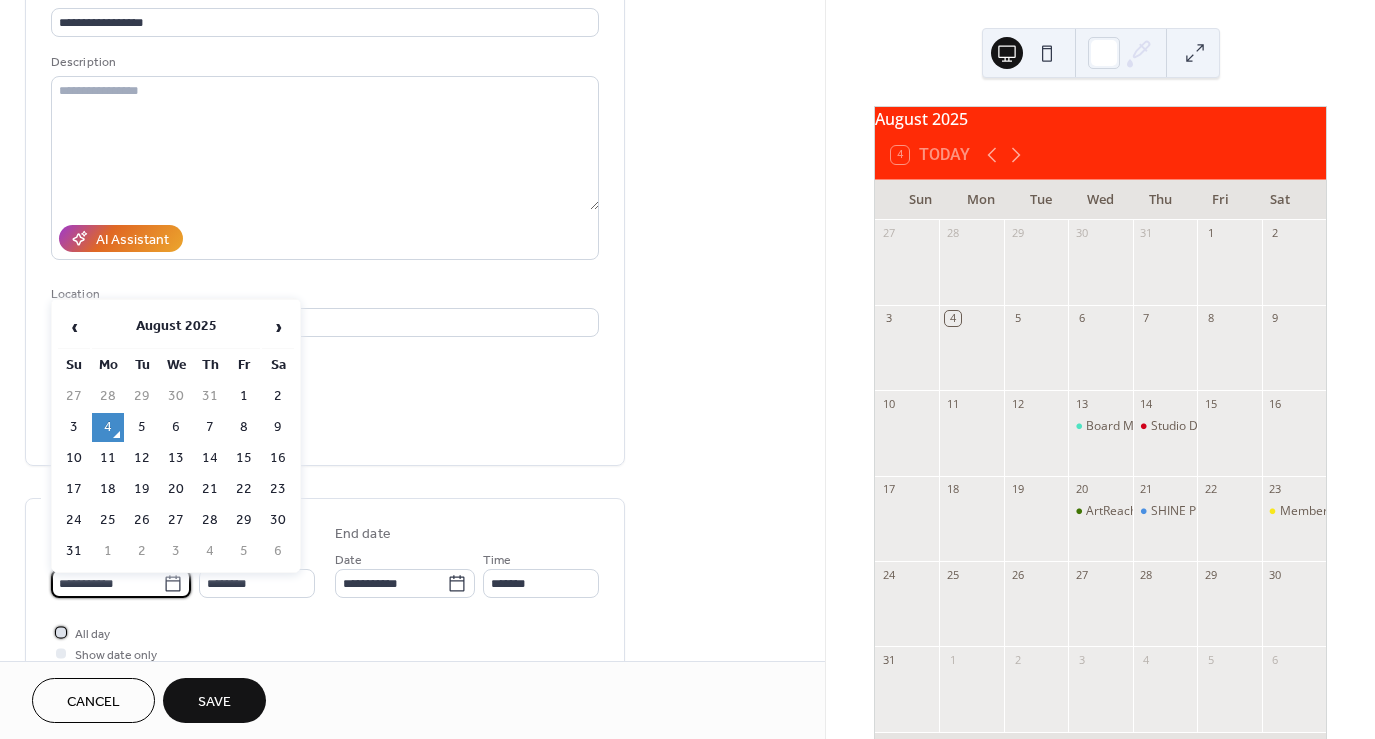 click at bounding box center [61, 632] 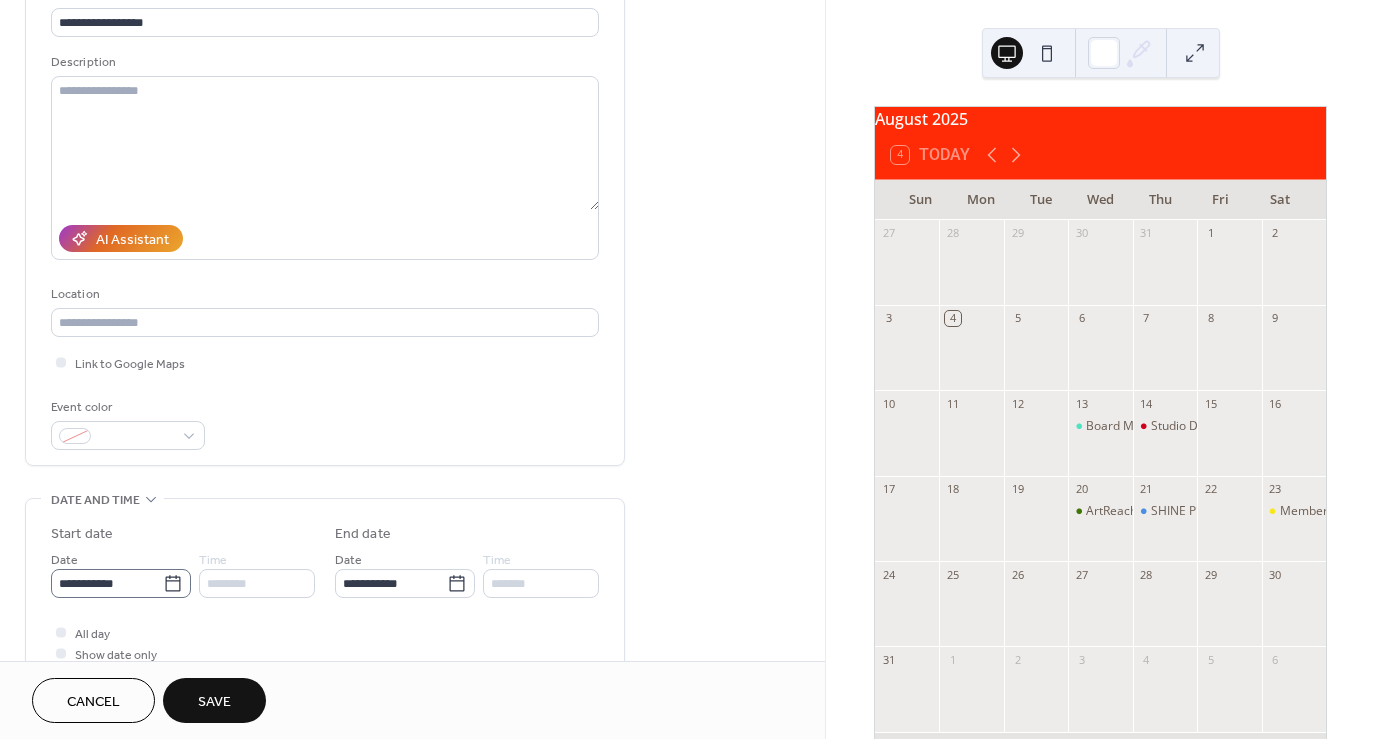 click 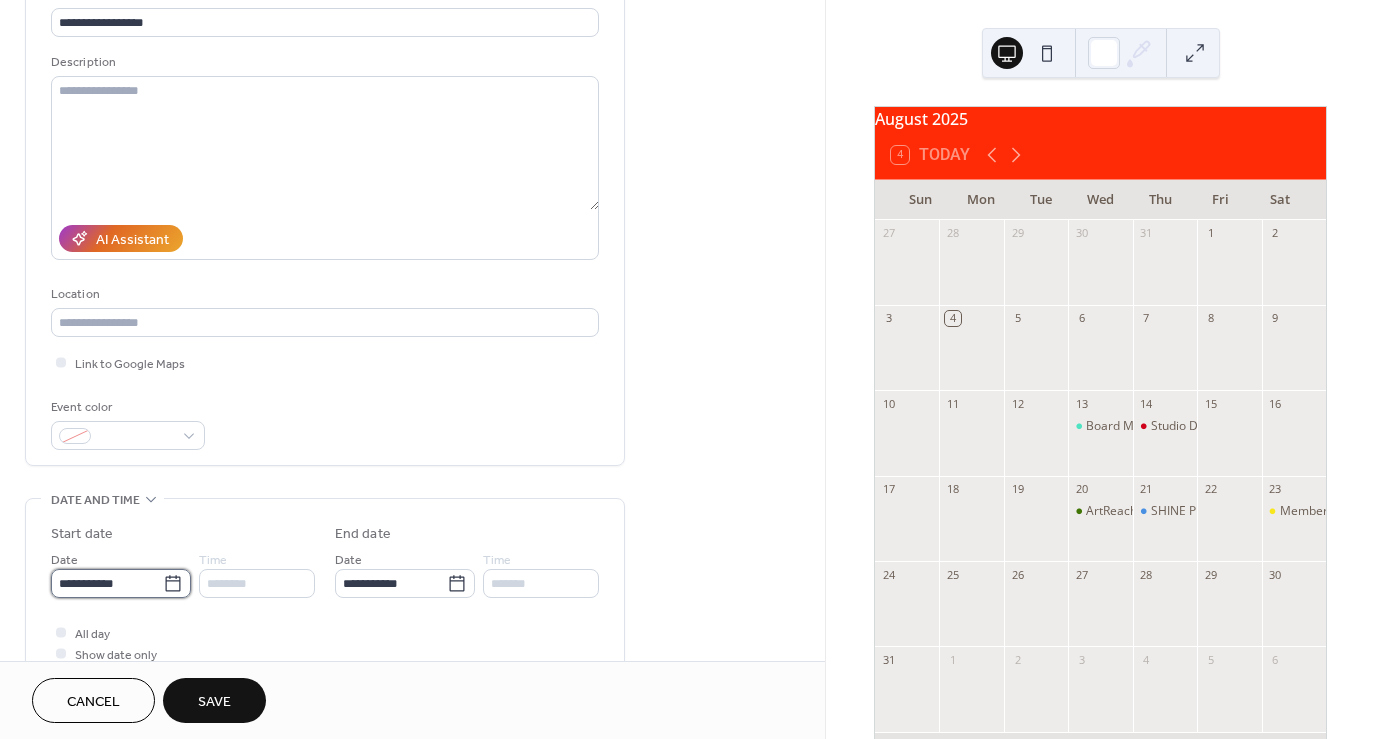 click on "**********" at bounding box center [107, 583] 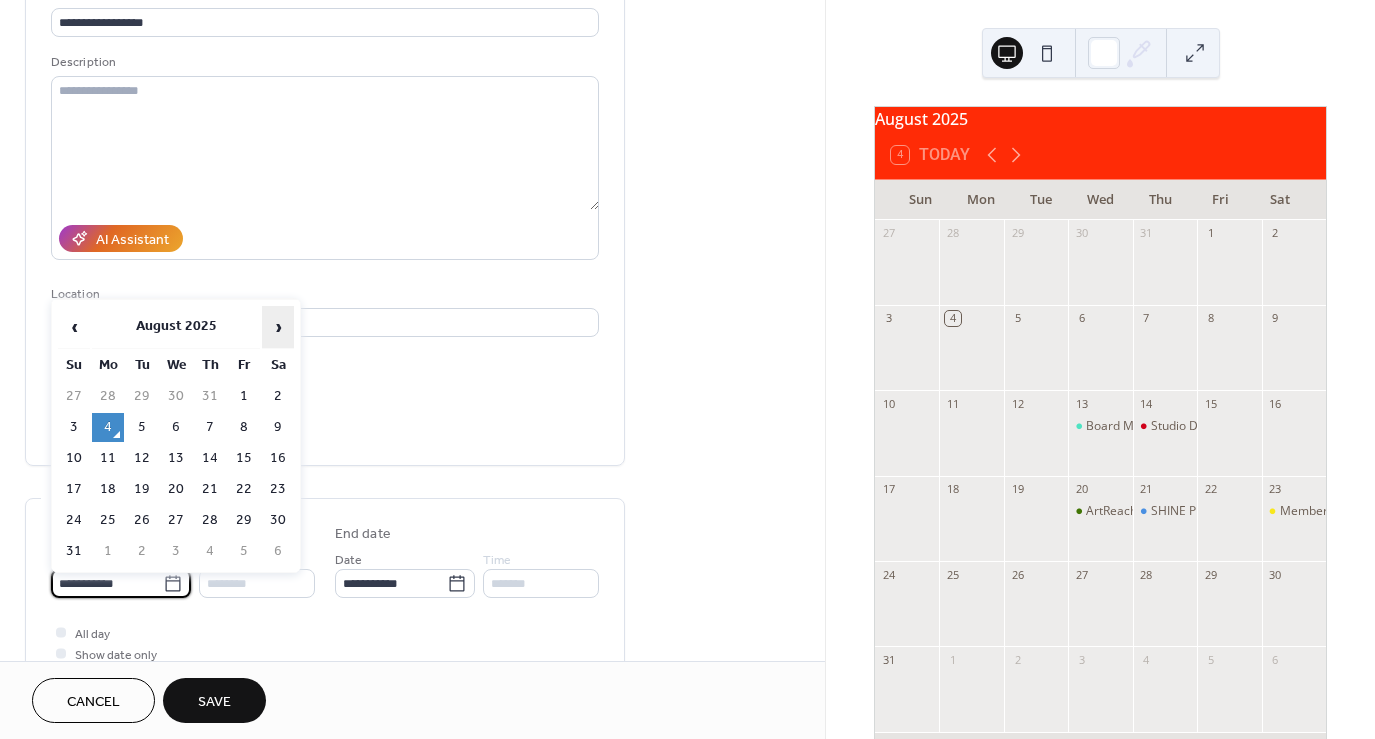 click on "›" at bounding box center [278, 327] 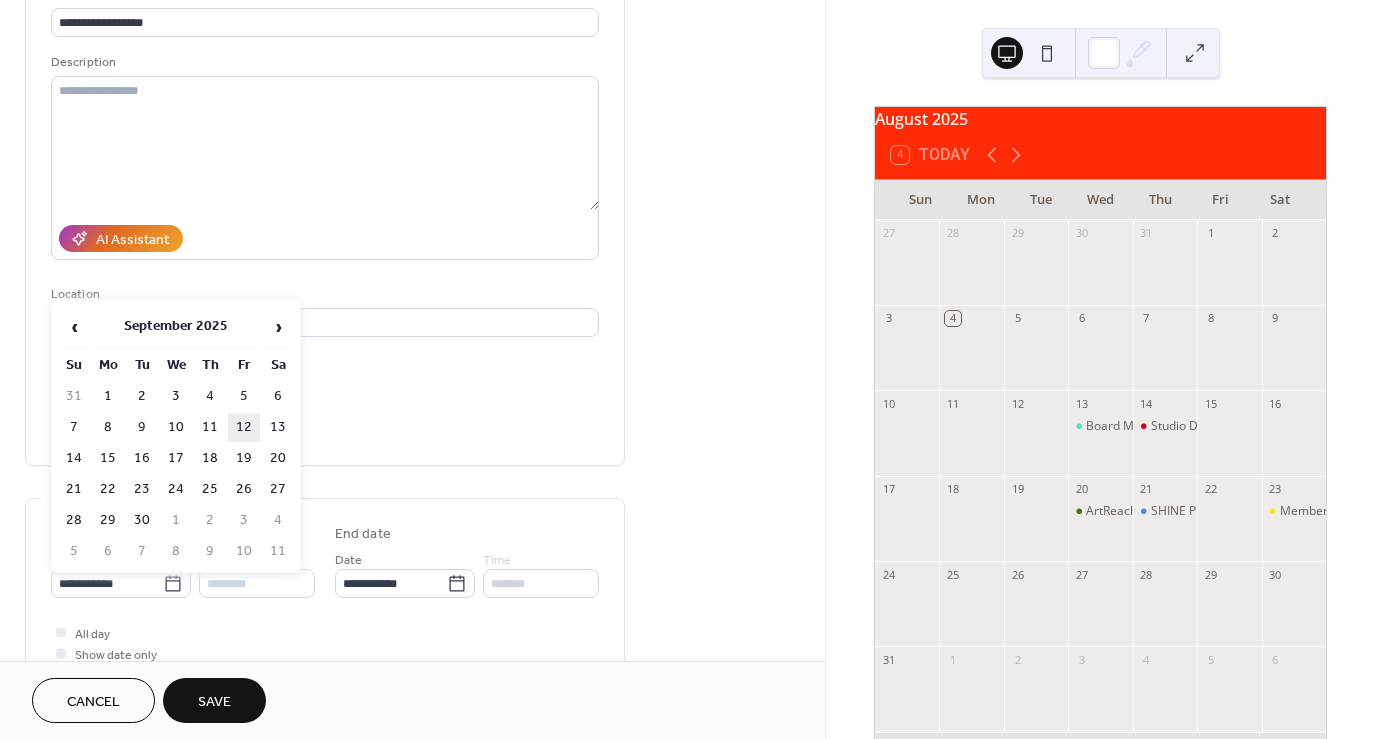 click on "12" at bounding box center [244, 427] 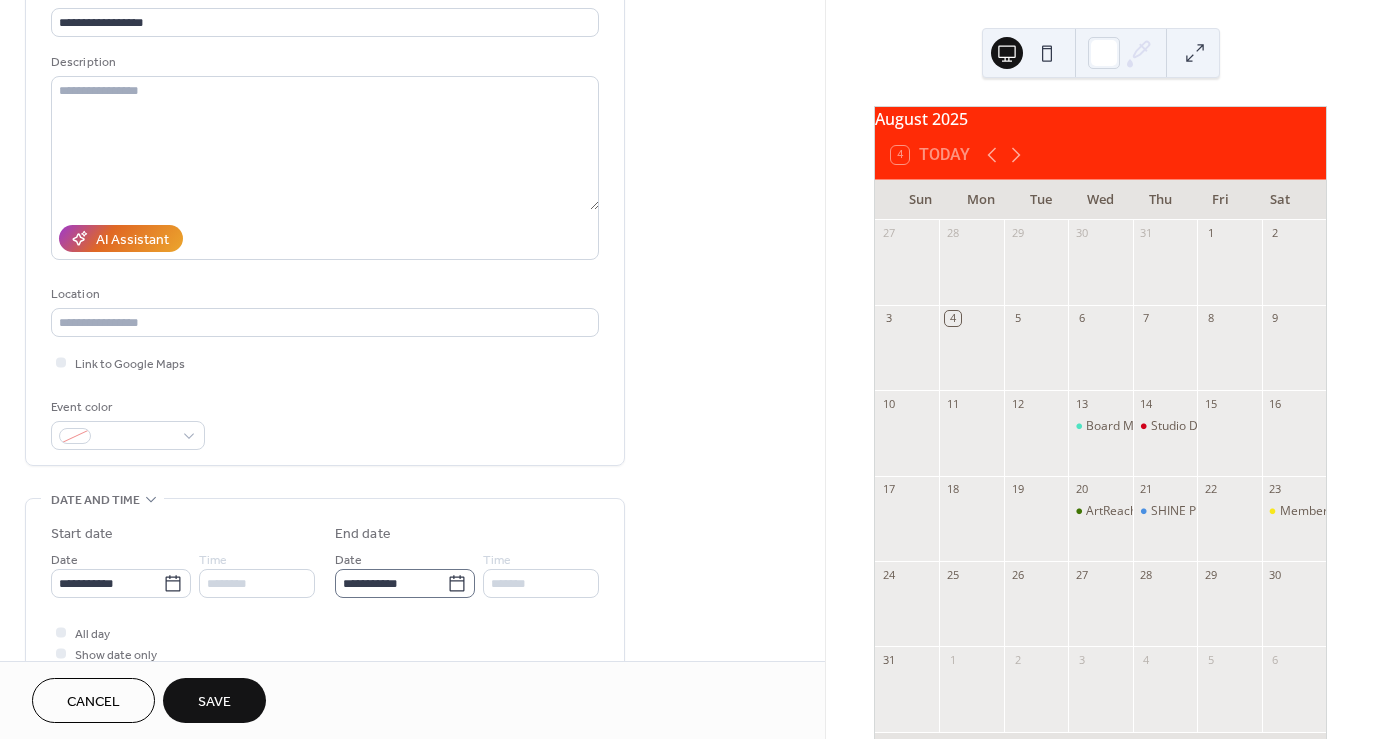 click 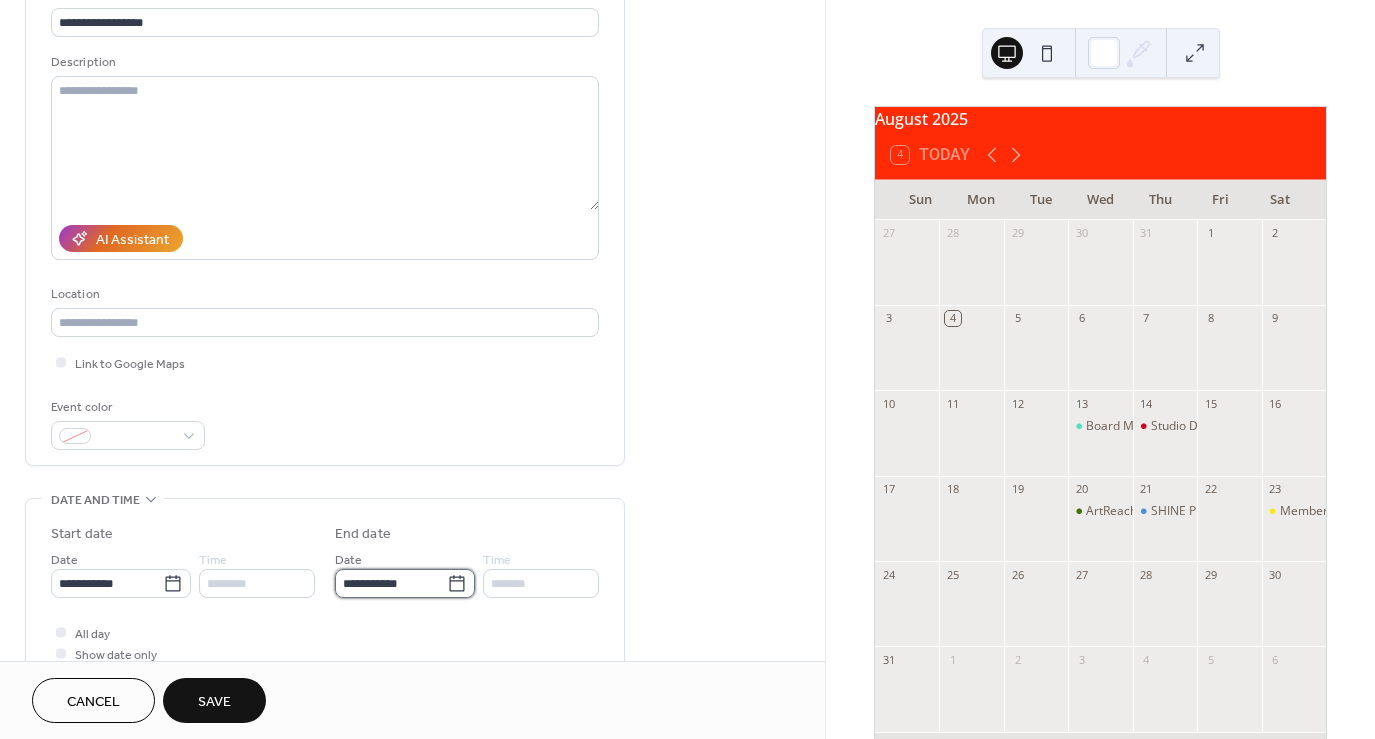 click on "**********" at bounding box center [391, 583] 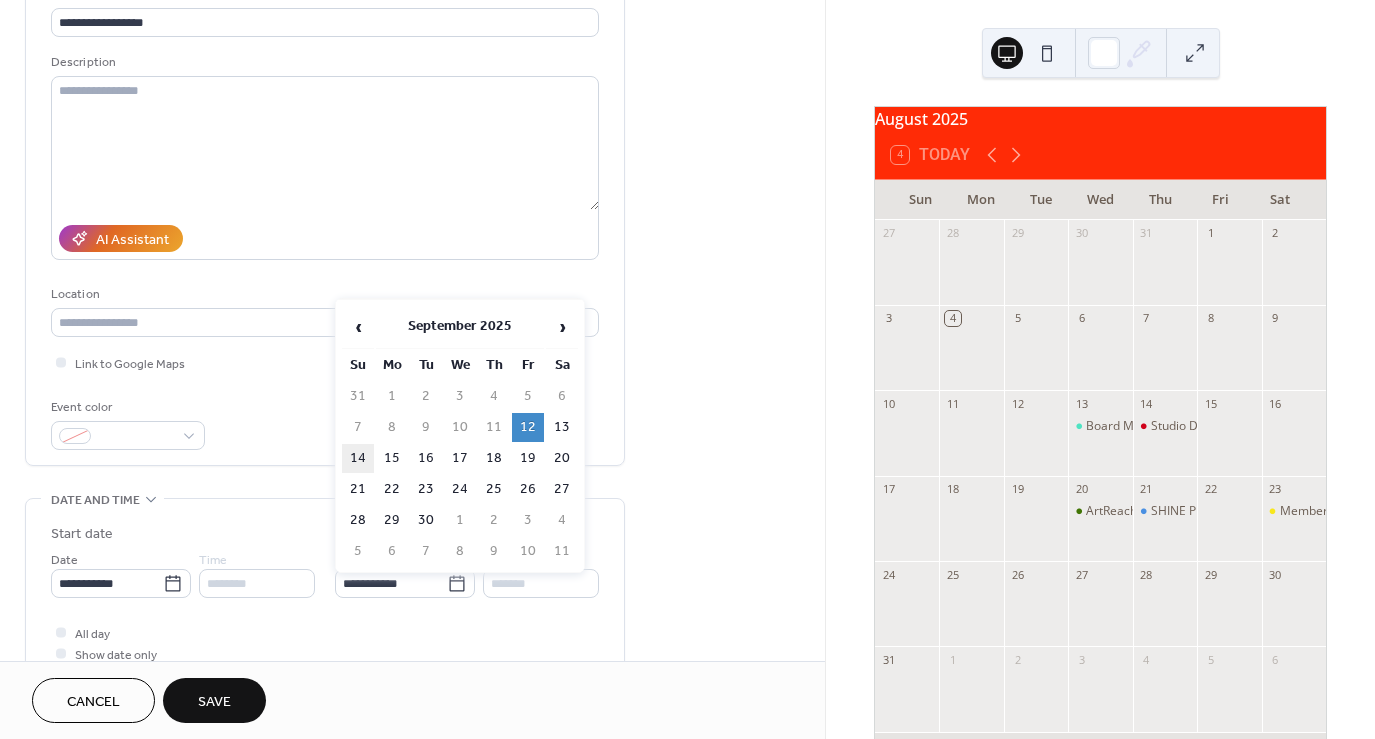 click on "14" at bounding box center (358, 458) 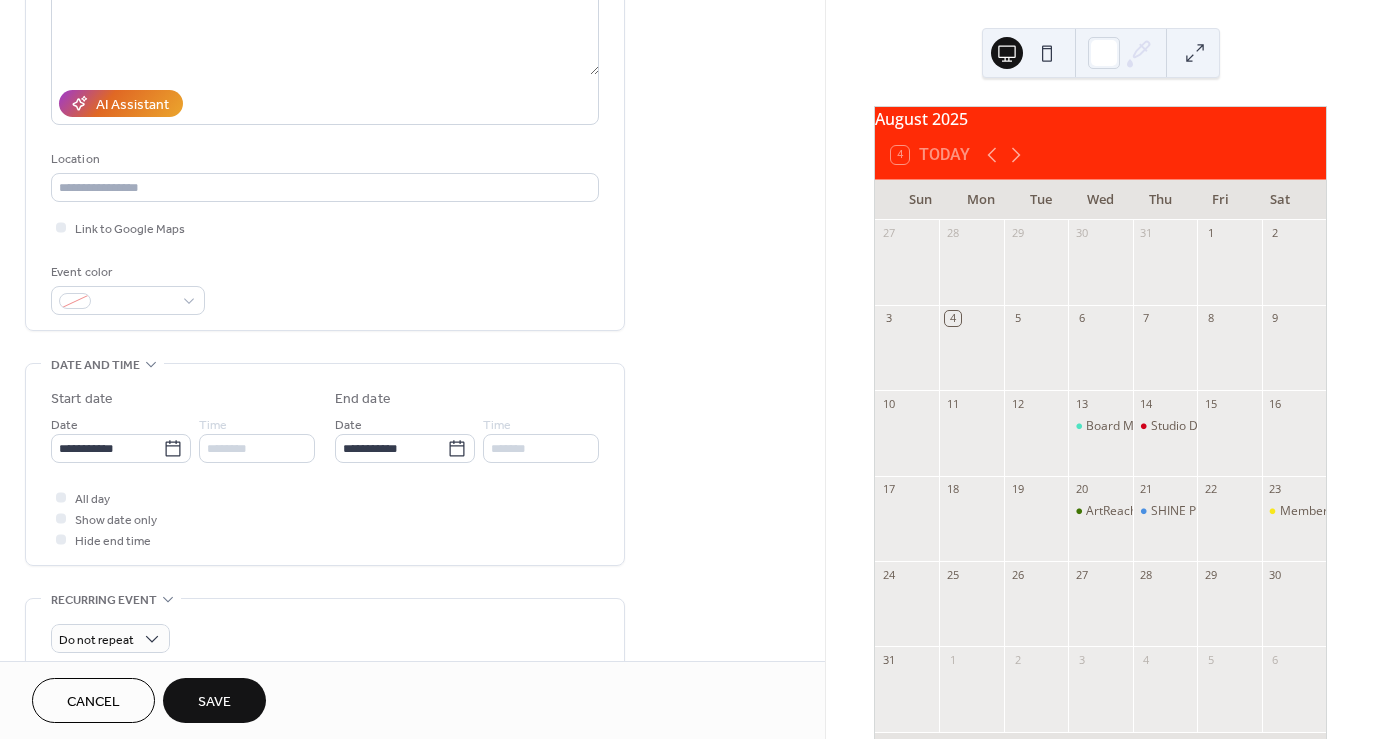 scroll, scrollTop: 289, scrollLeft: 0, axis: vertical 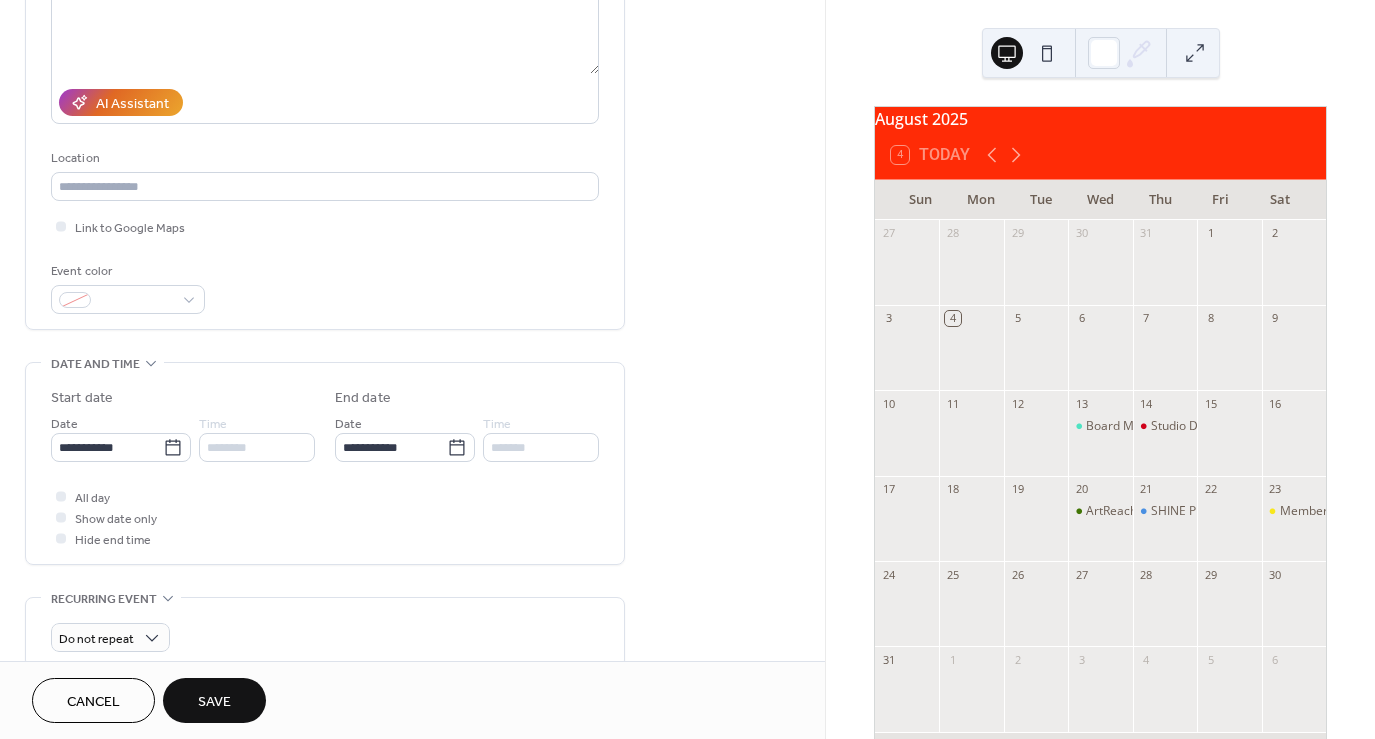 click on "Save" at bounding box center [214, 702] 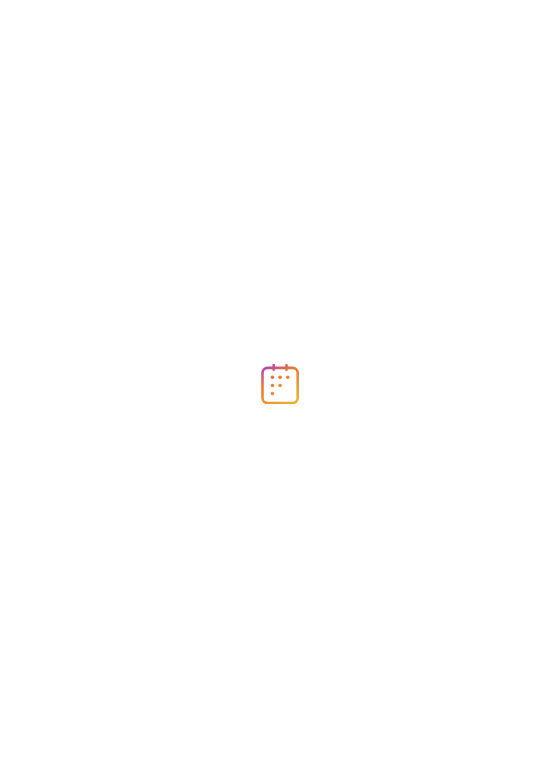 scroll, scrollTop: 0, scrollLeft: 0, axis: both 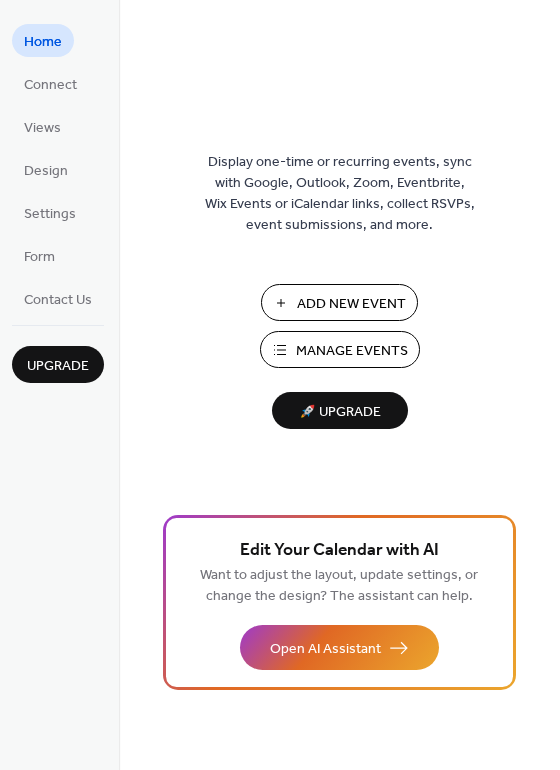 click on "Manage Events" at bounding box center [352, 351] 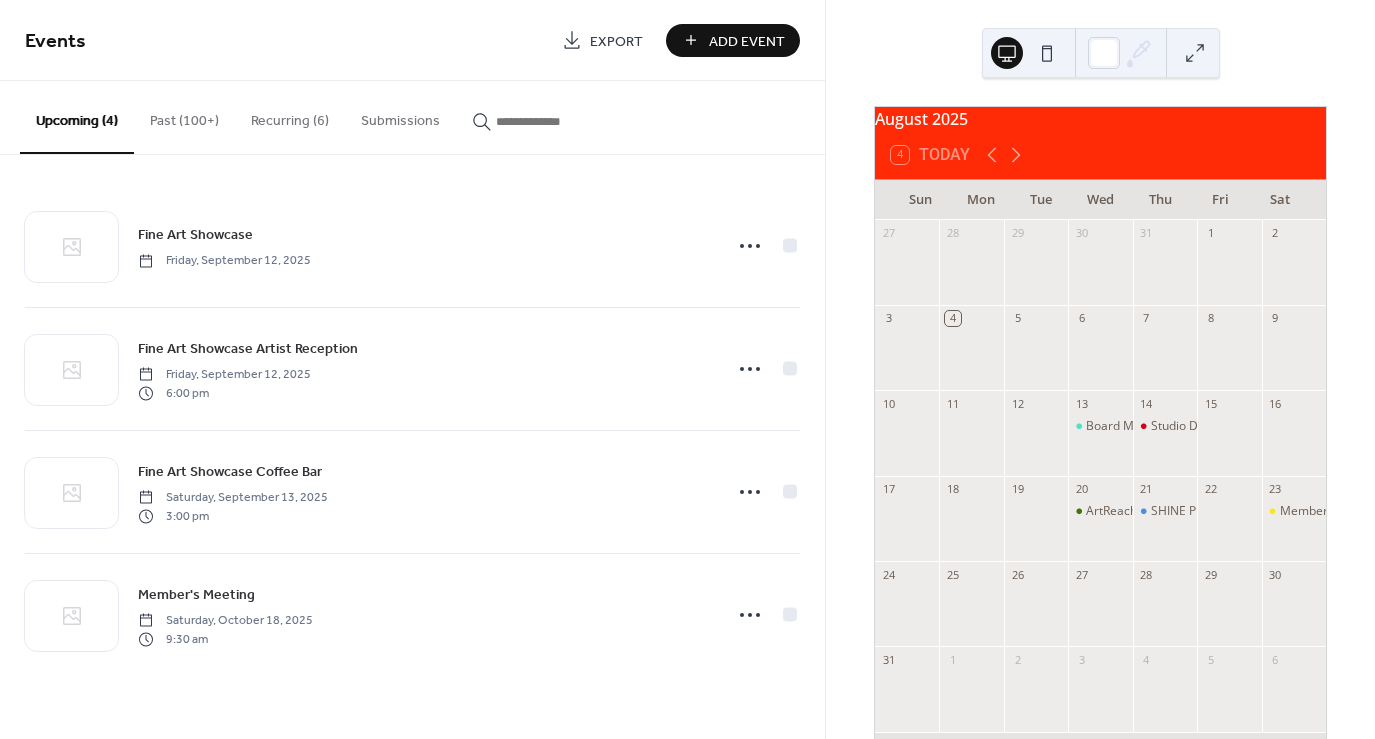 scroll, scrollTop: 0, scrollLeft: 0, axis: both 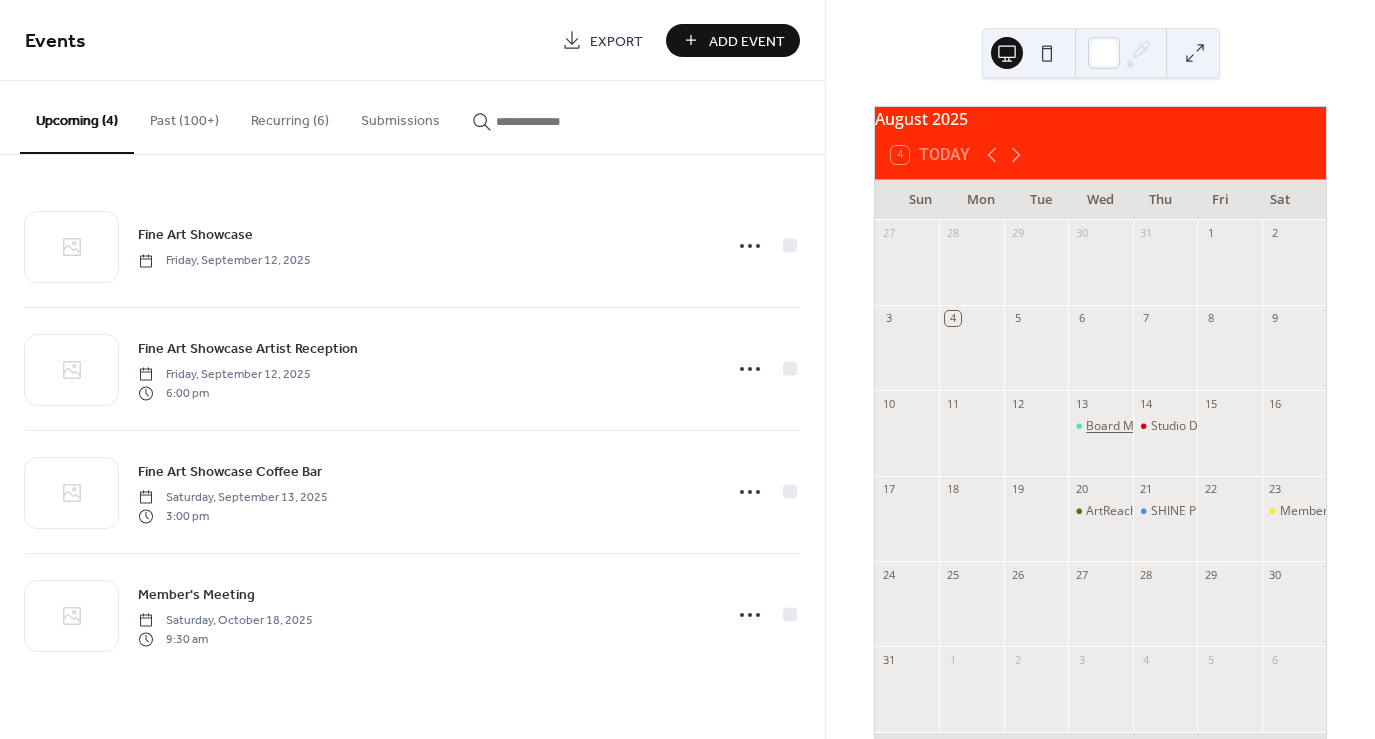 click on "Board Meeting" at bounding box center [1127, 426] 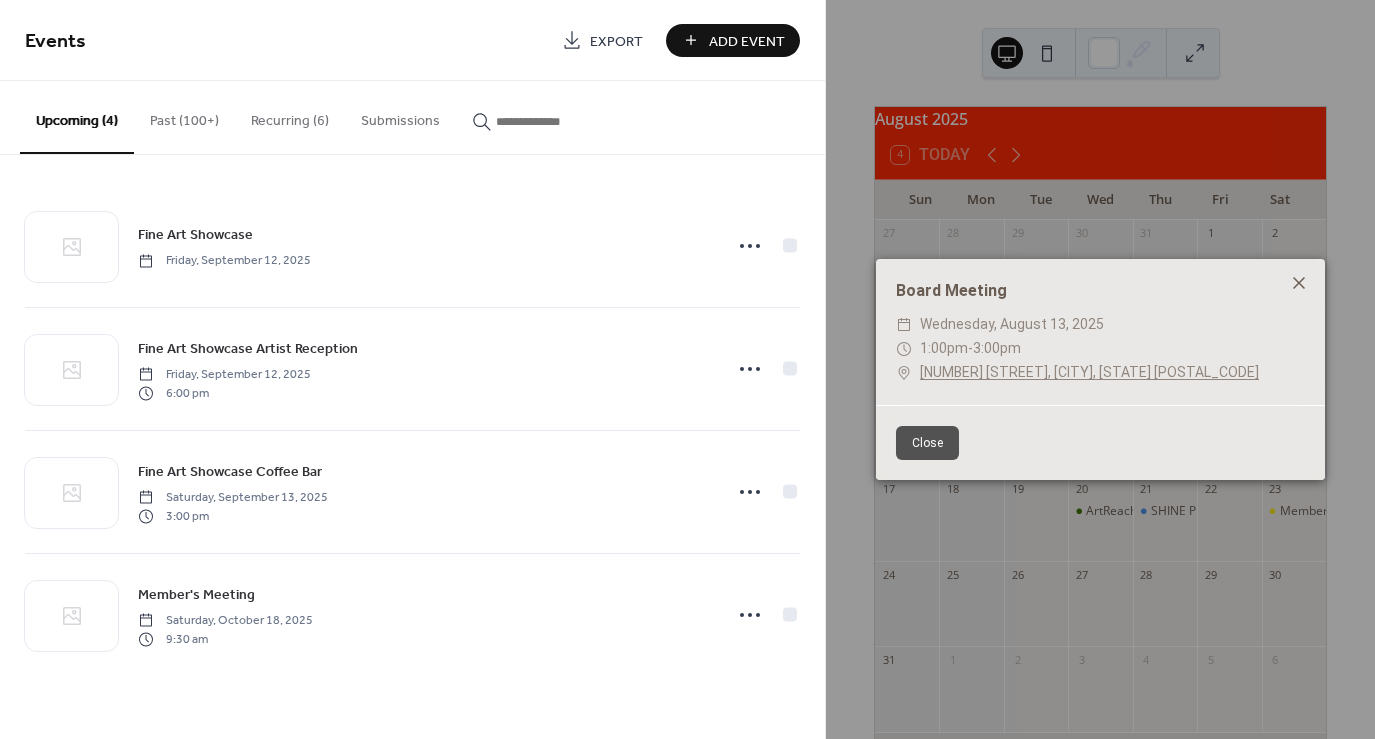 click 